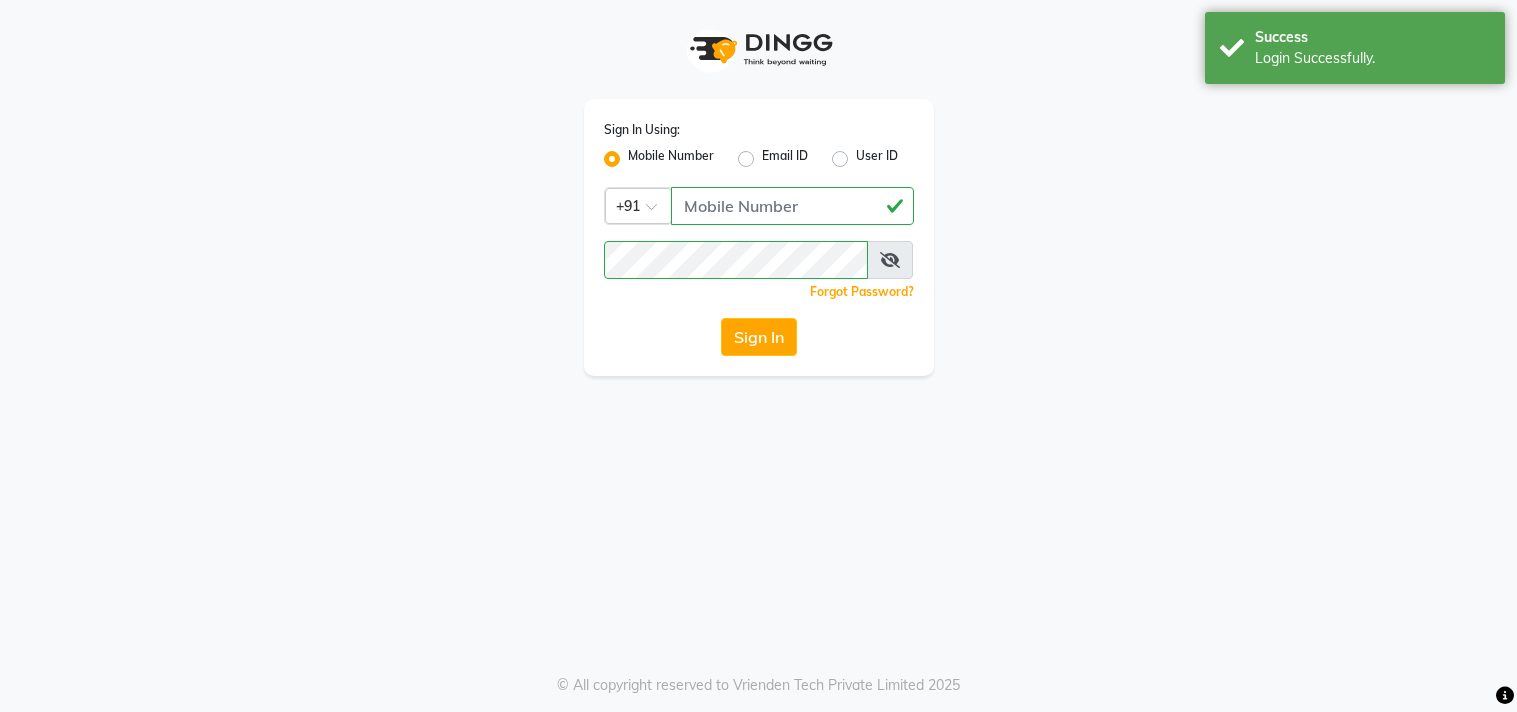 scroll, scrollTop: 0, scrollLeft: 0, axis: both 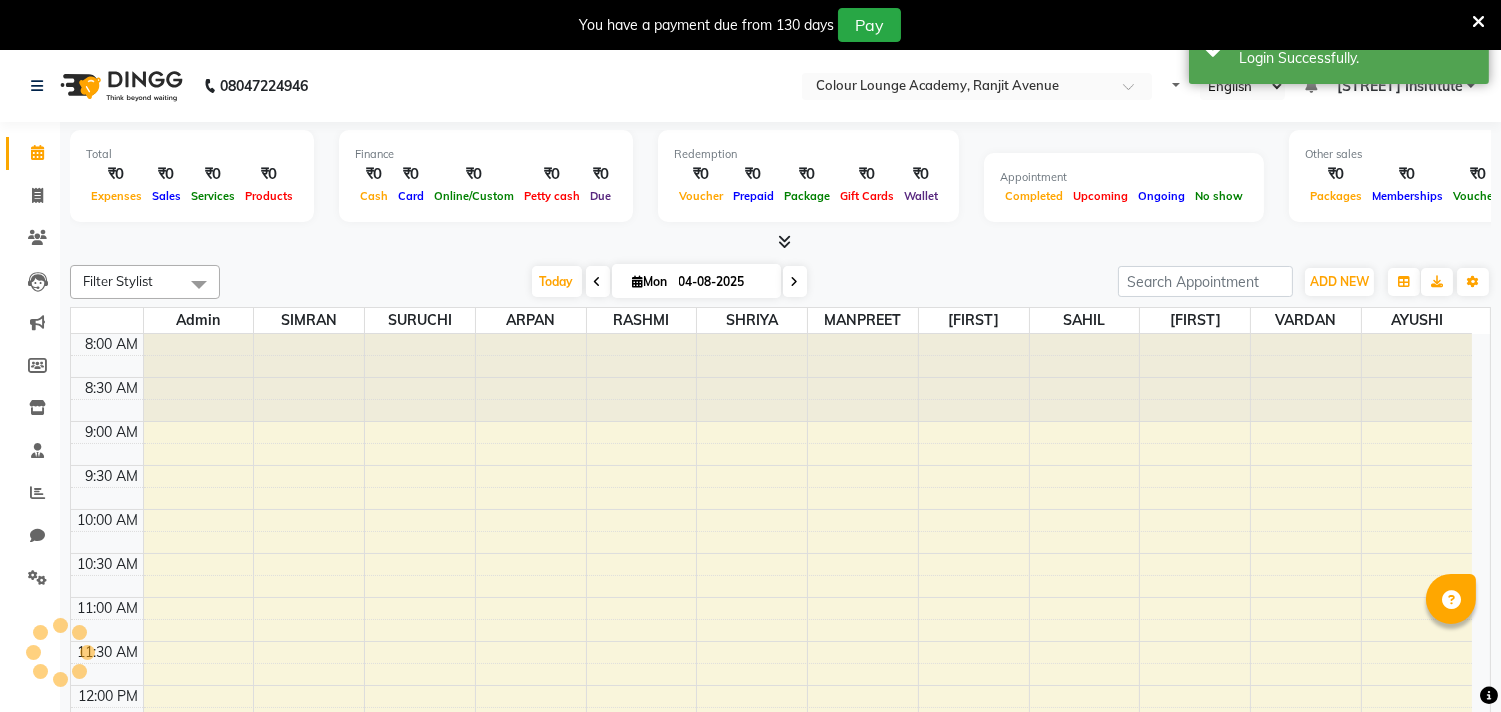select on "en" 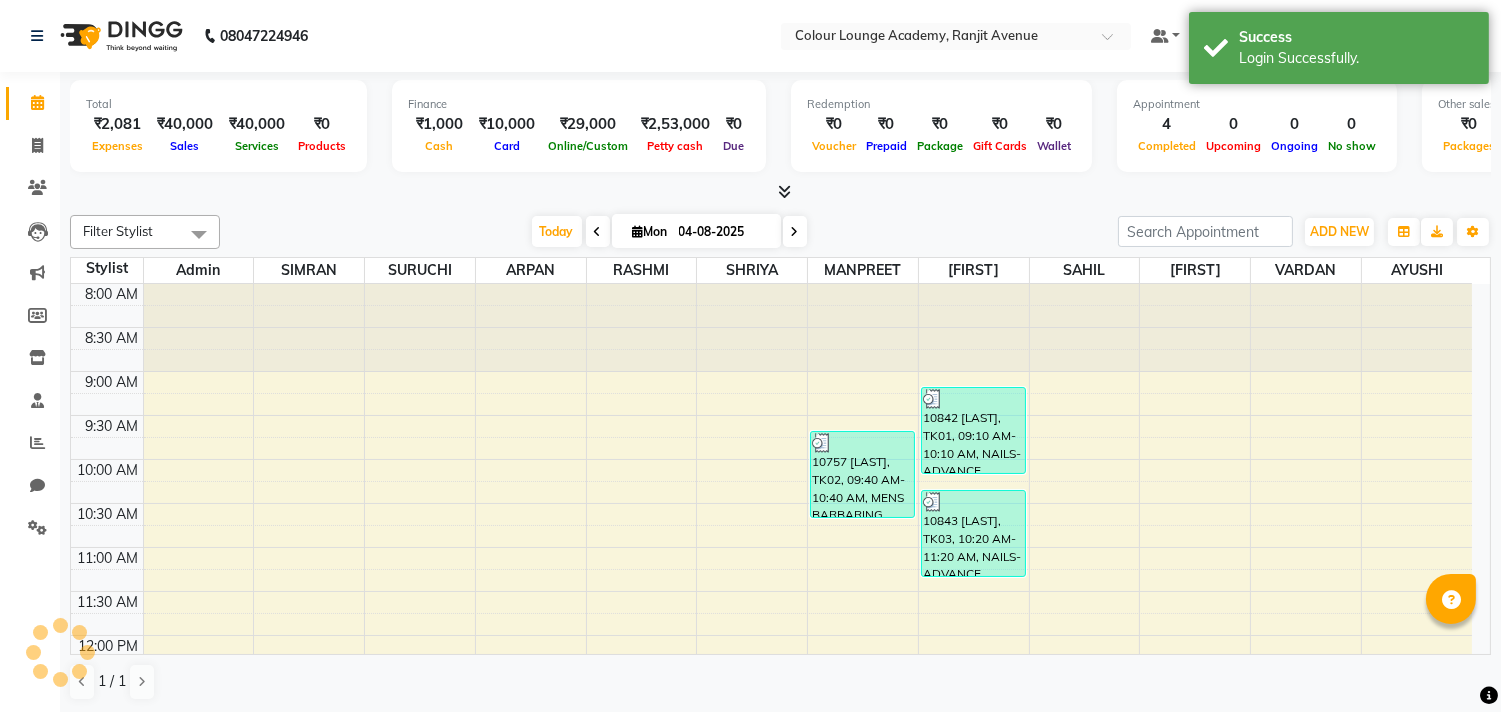 scroll, scrollTop: 0, scrollLeft: 0, axis: both 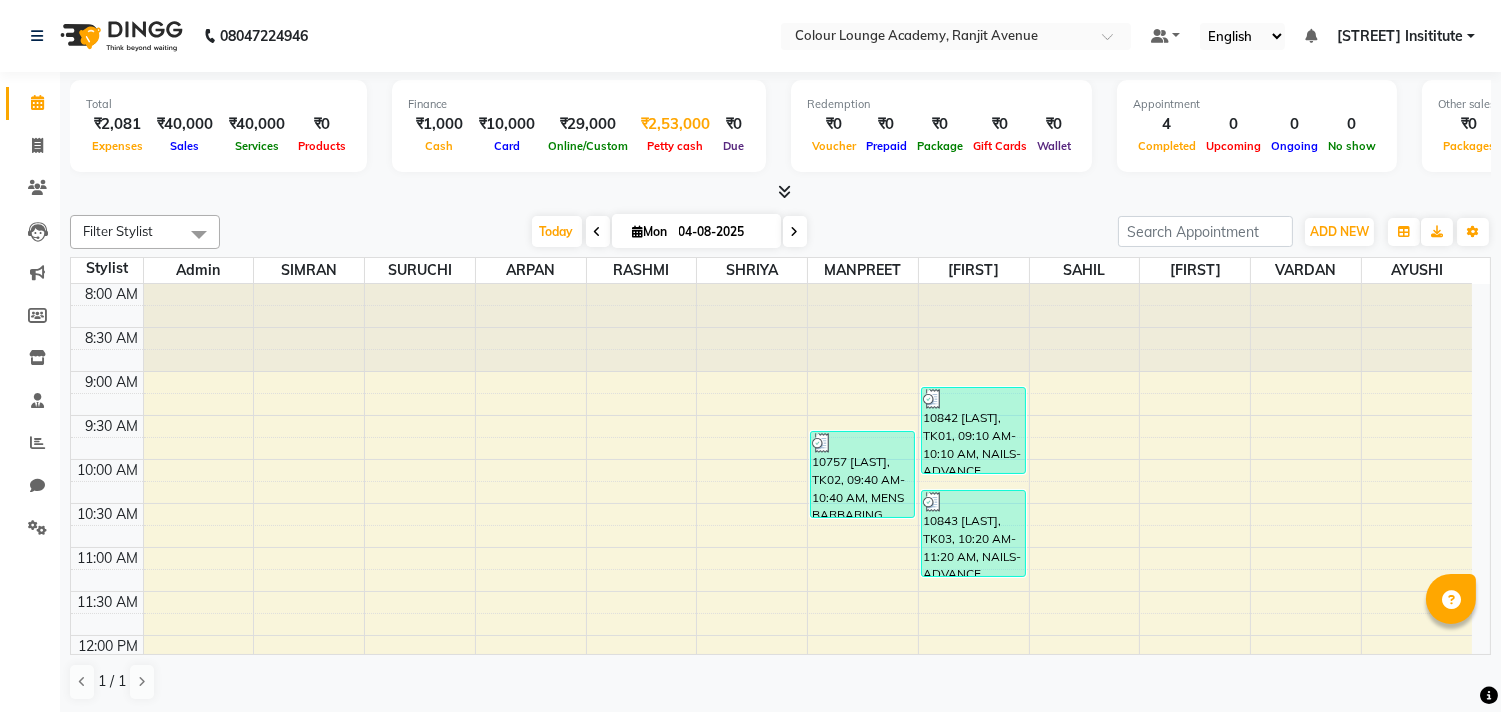 click on "₹2,53,000" at bounding box center (675, 124) 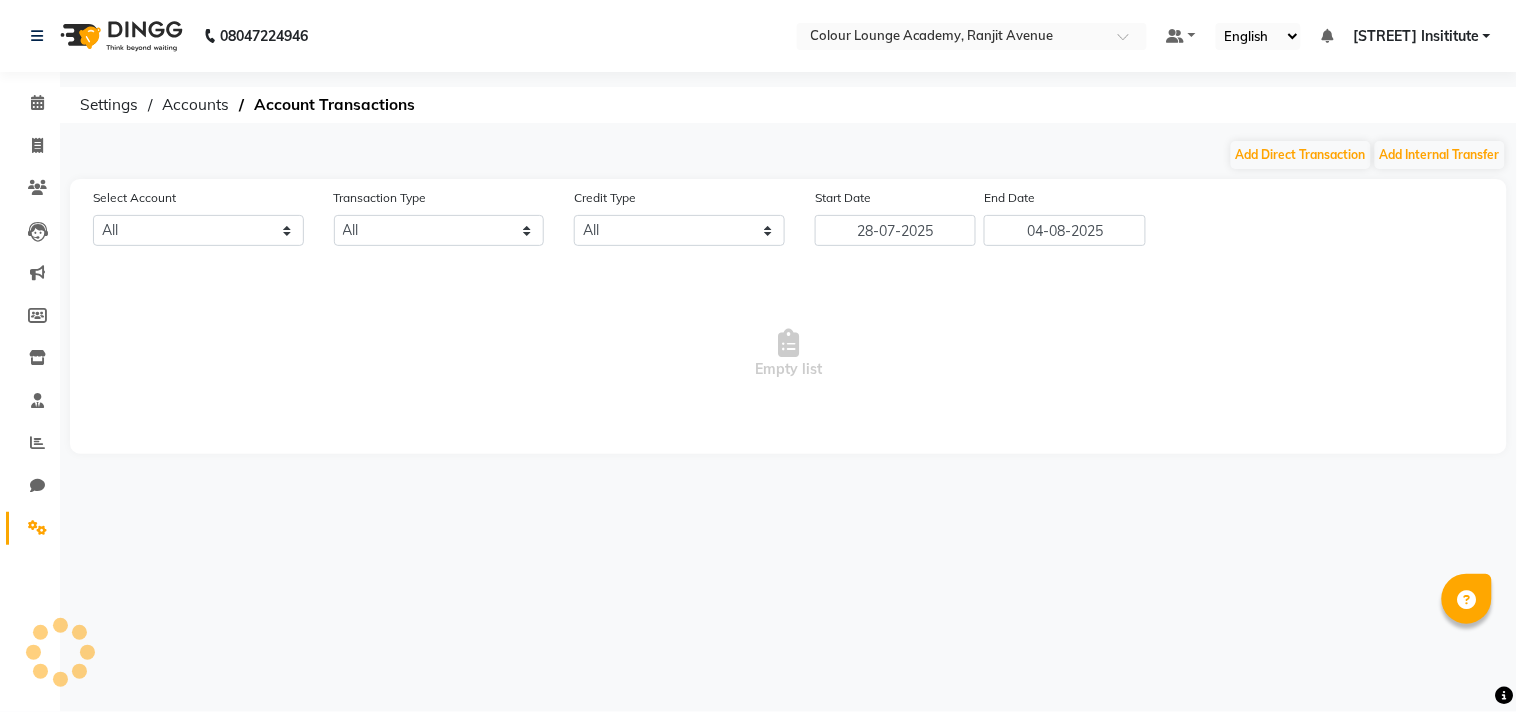 select on "6947" 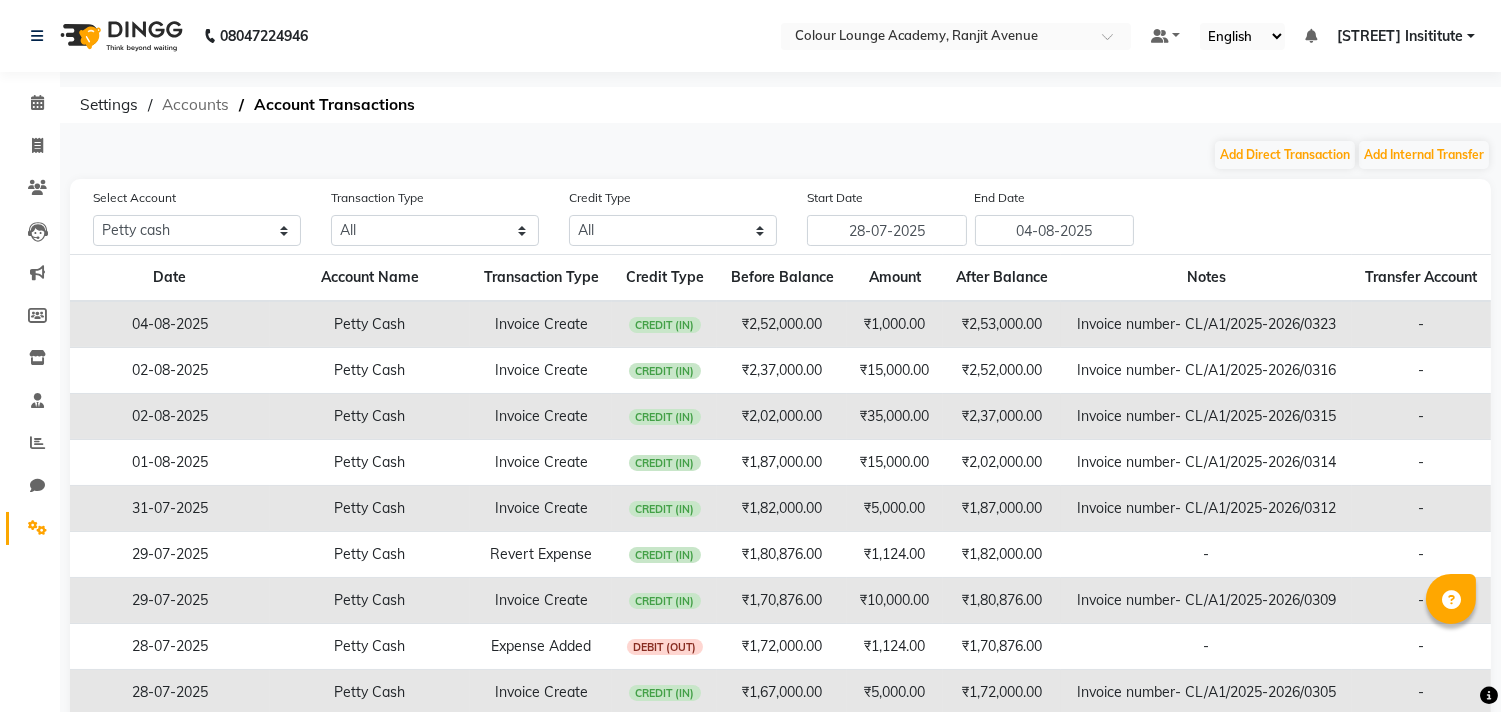 click on "Accounts" 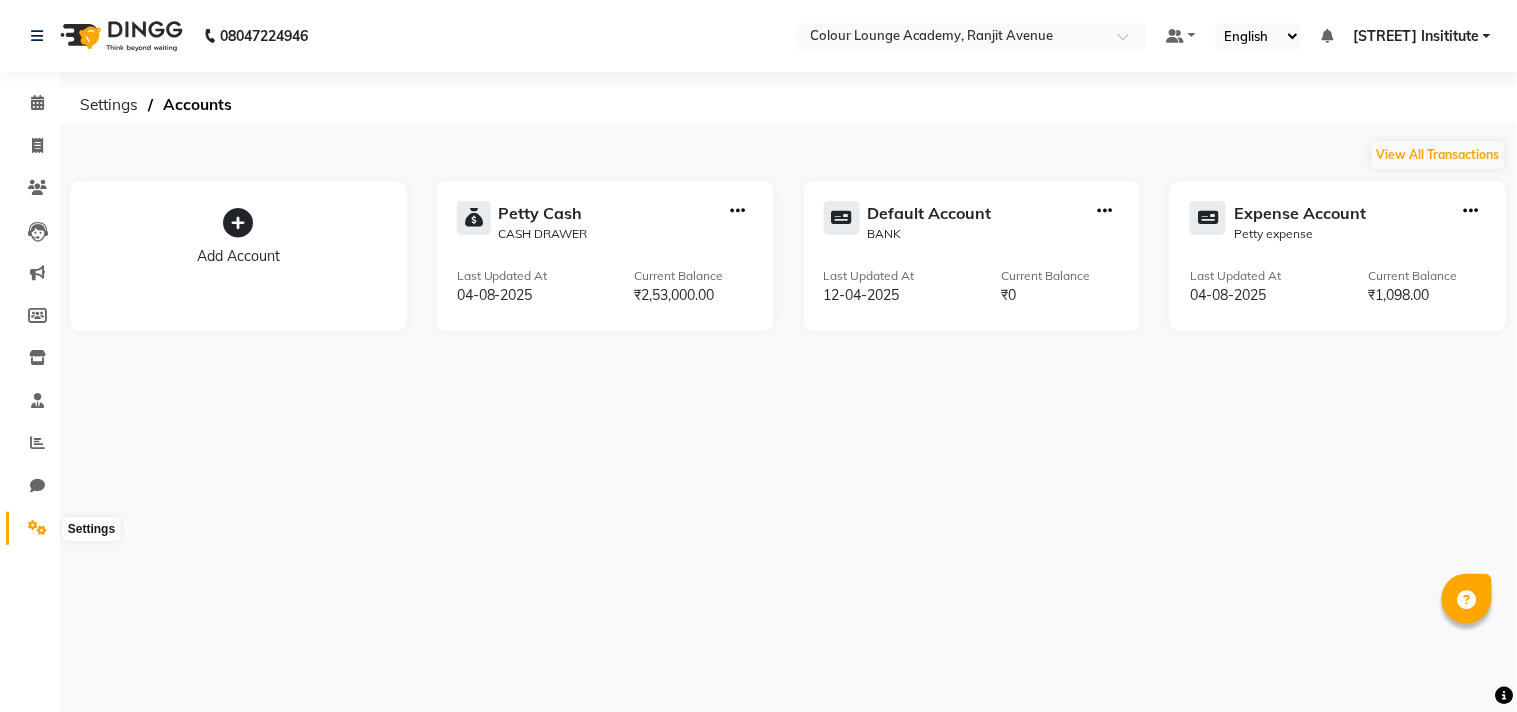 click 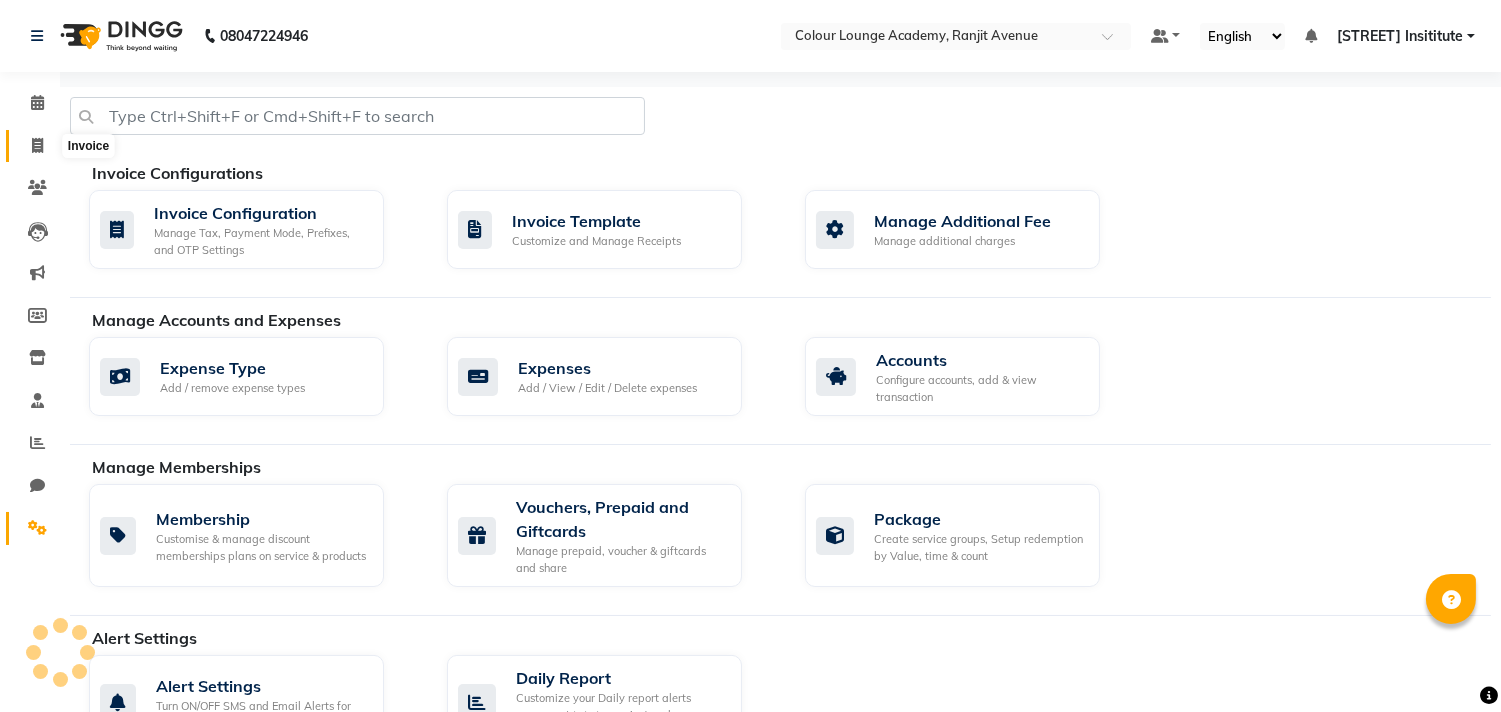 click 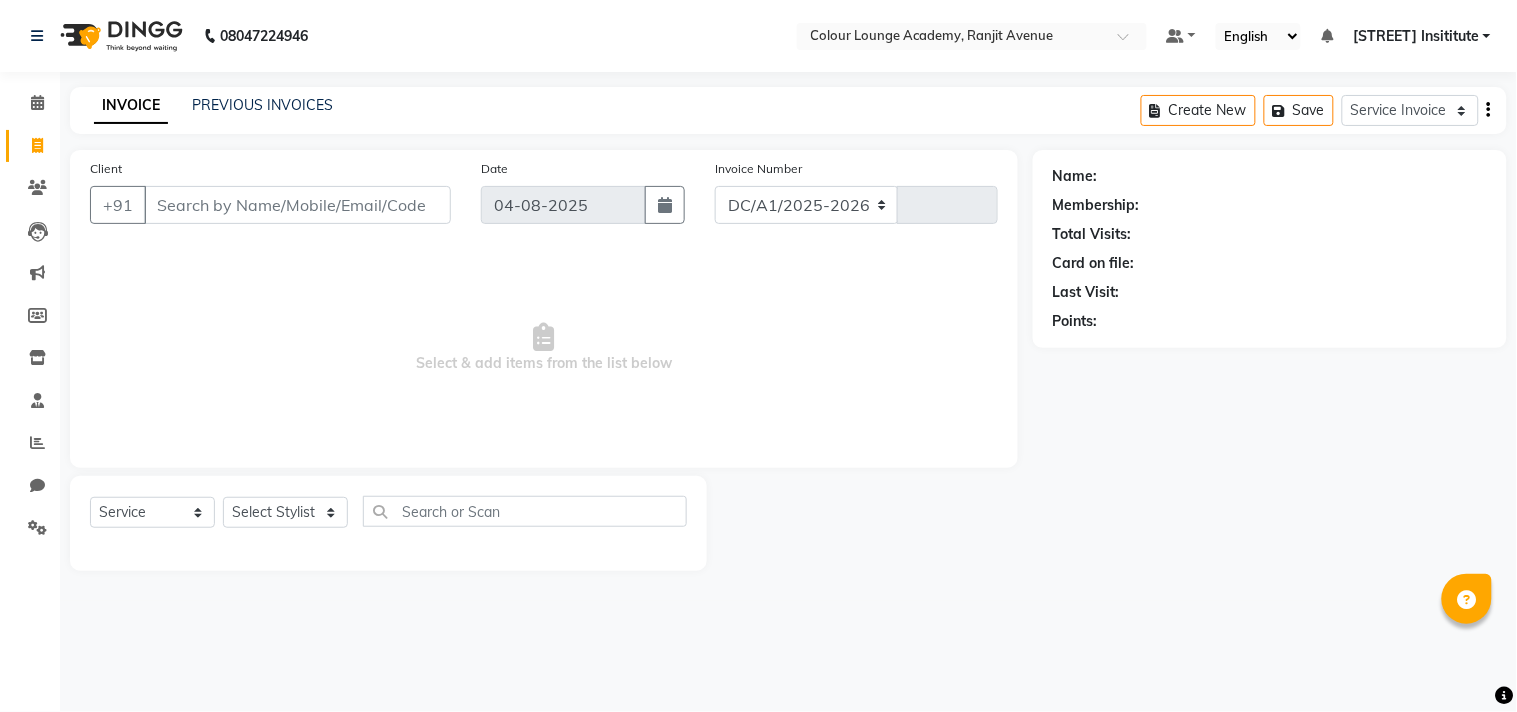 select on "8033" 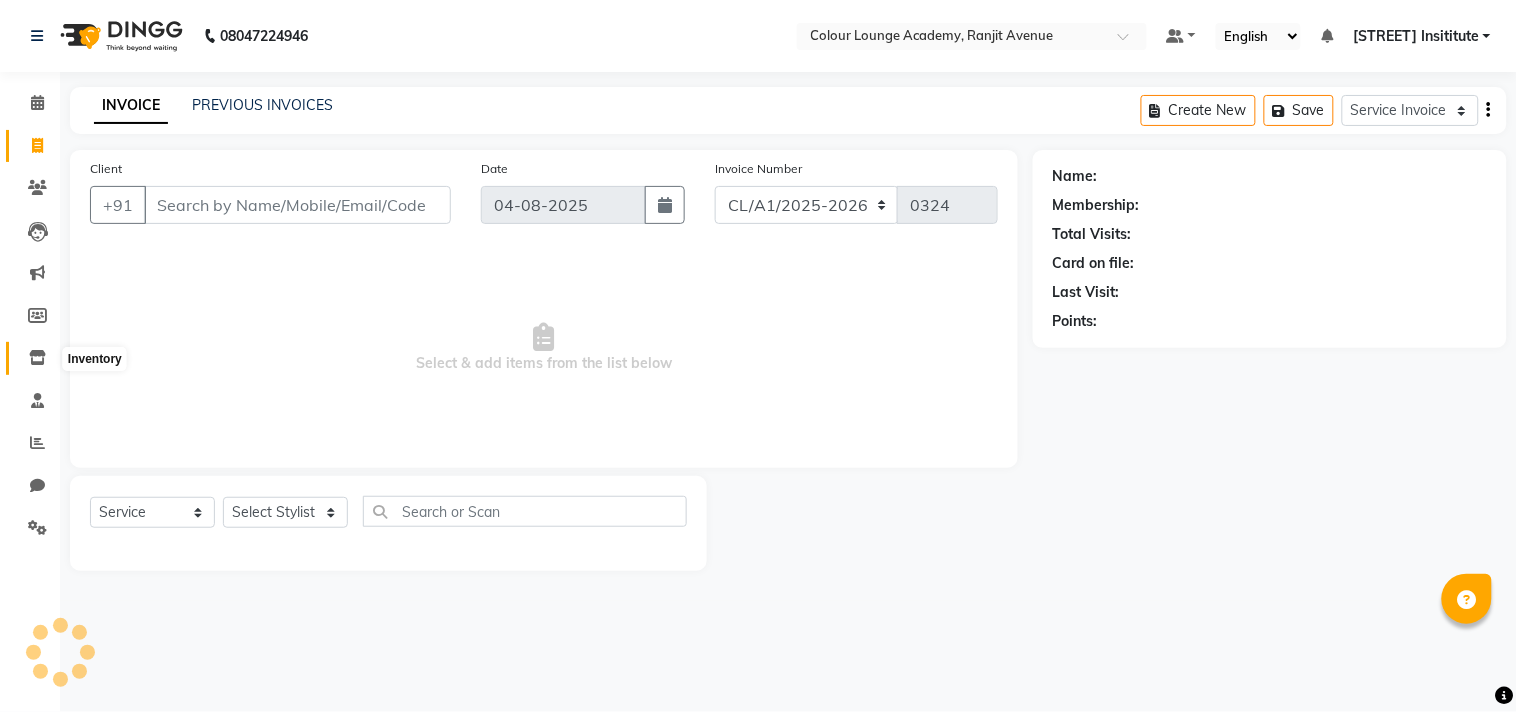 click 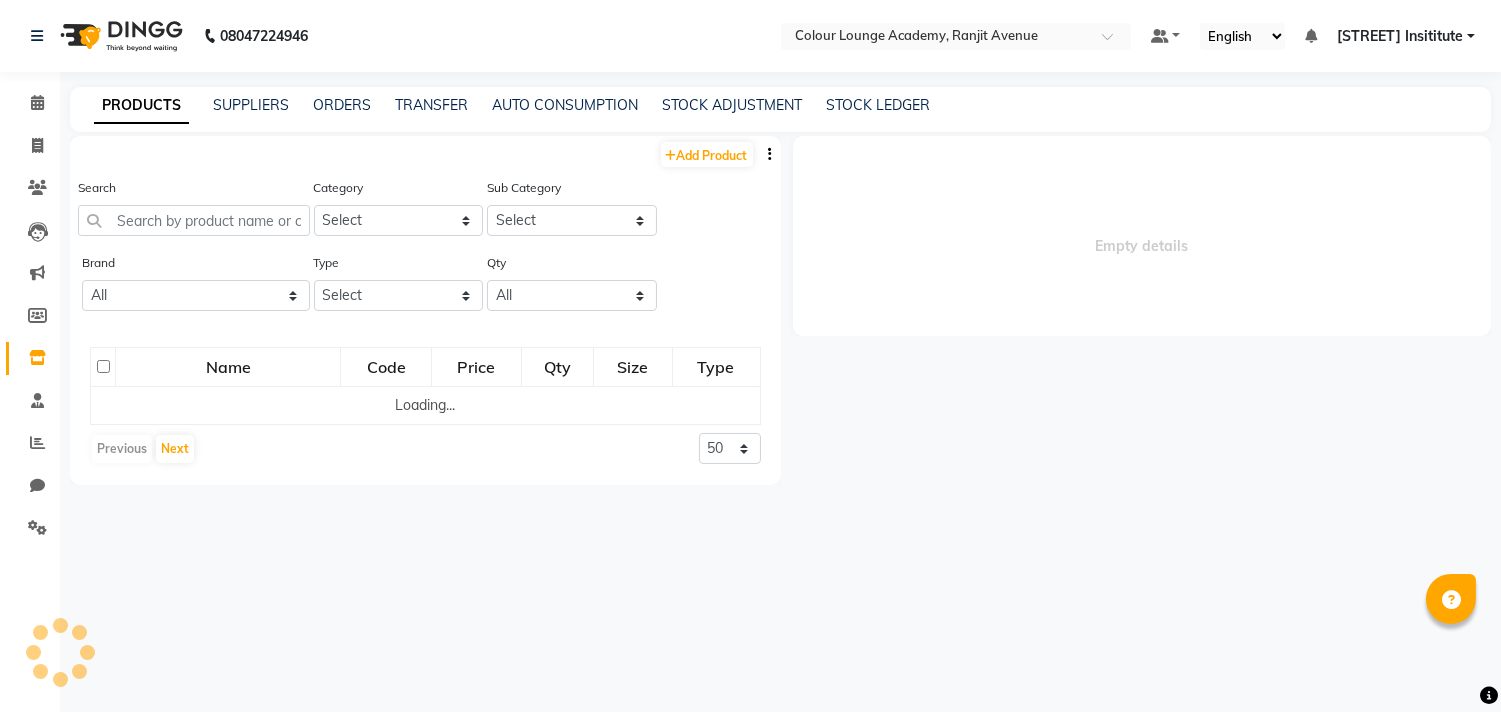 select 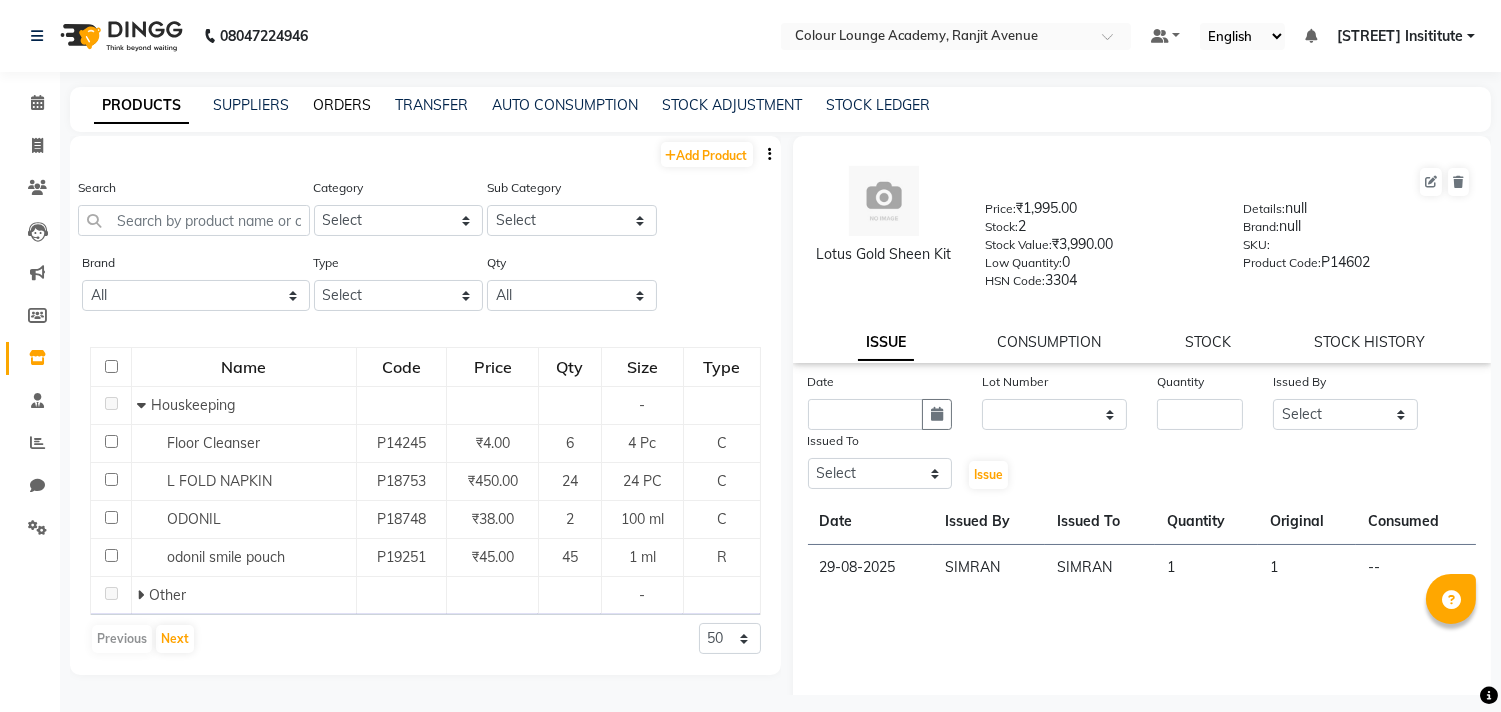click on "ORDERS" 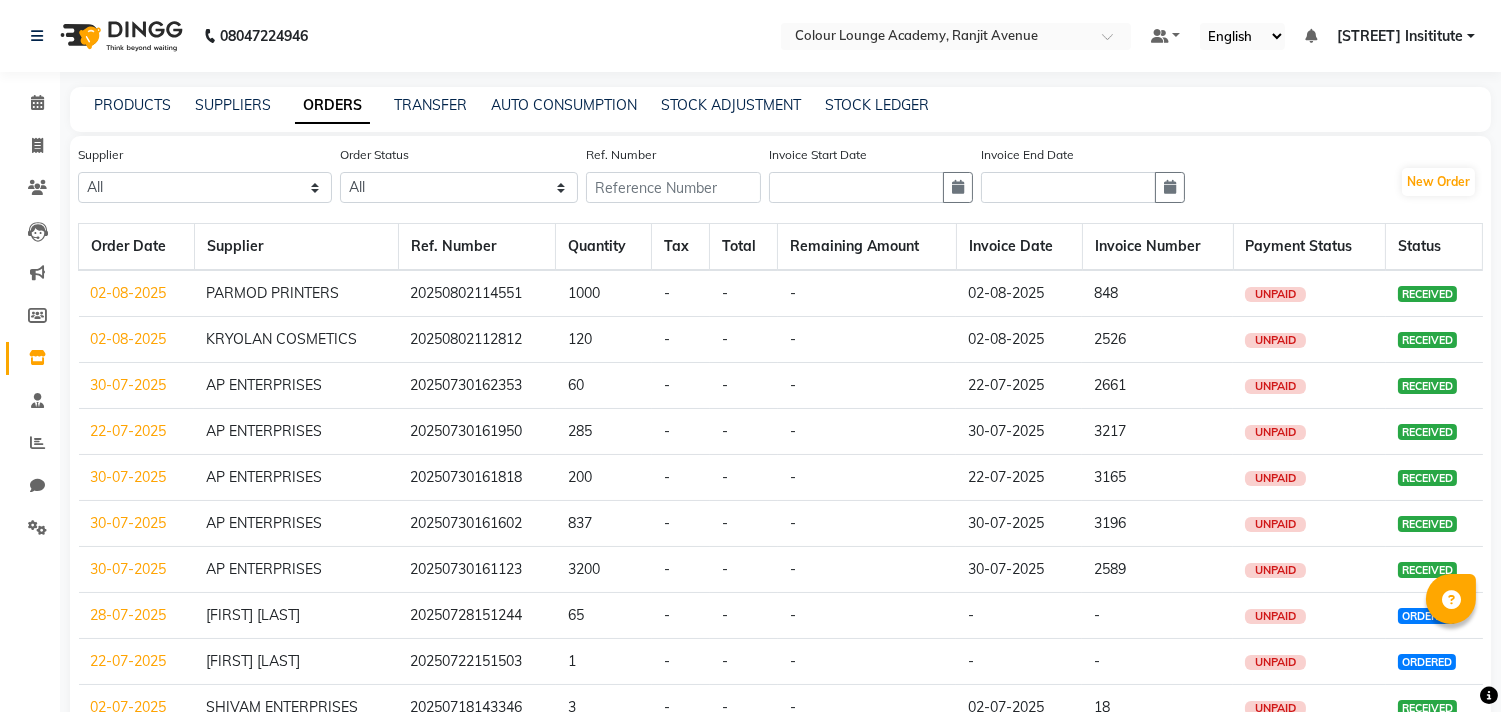 click on "02-08-2025" 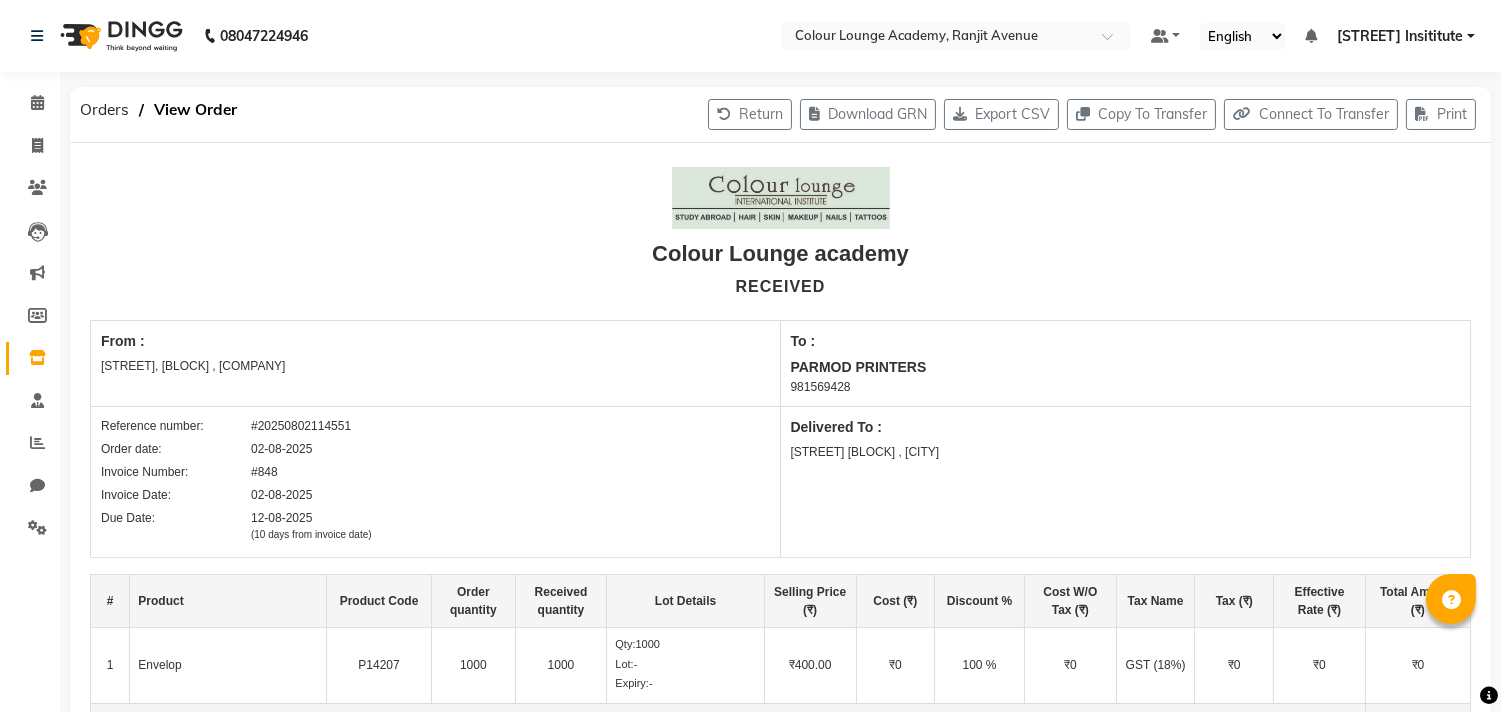 scroll, scrollTop: 294, scrollLeft: 0, axis: vertical 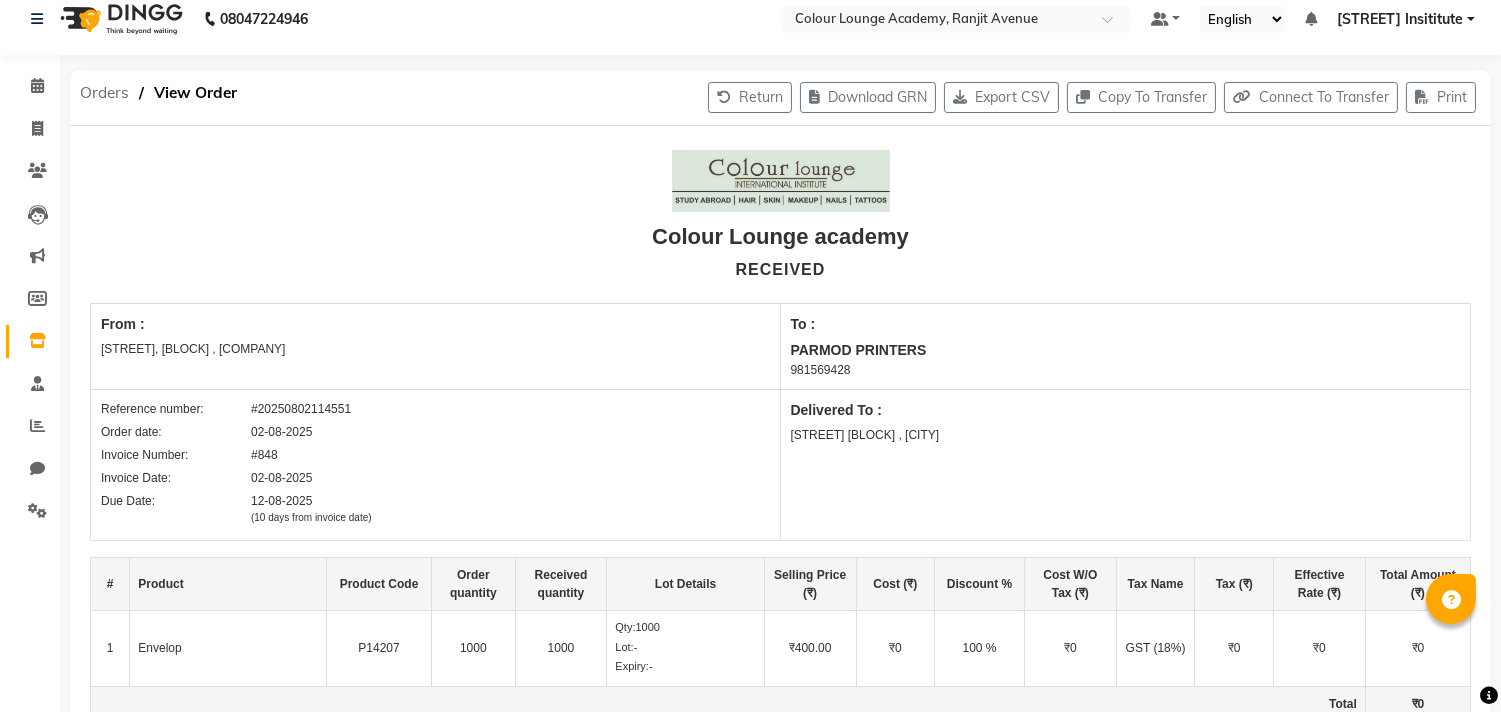 click on "Orders" 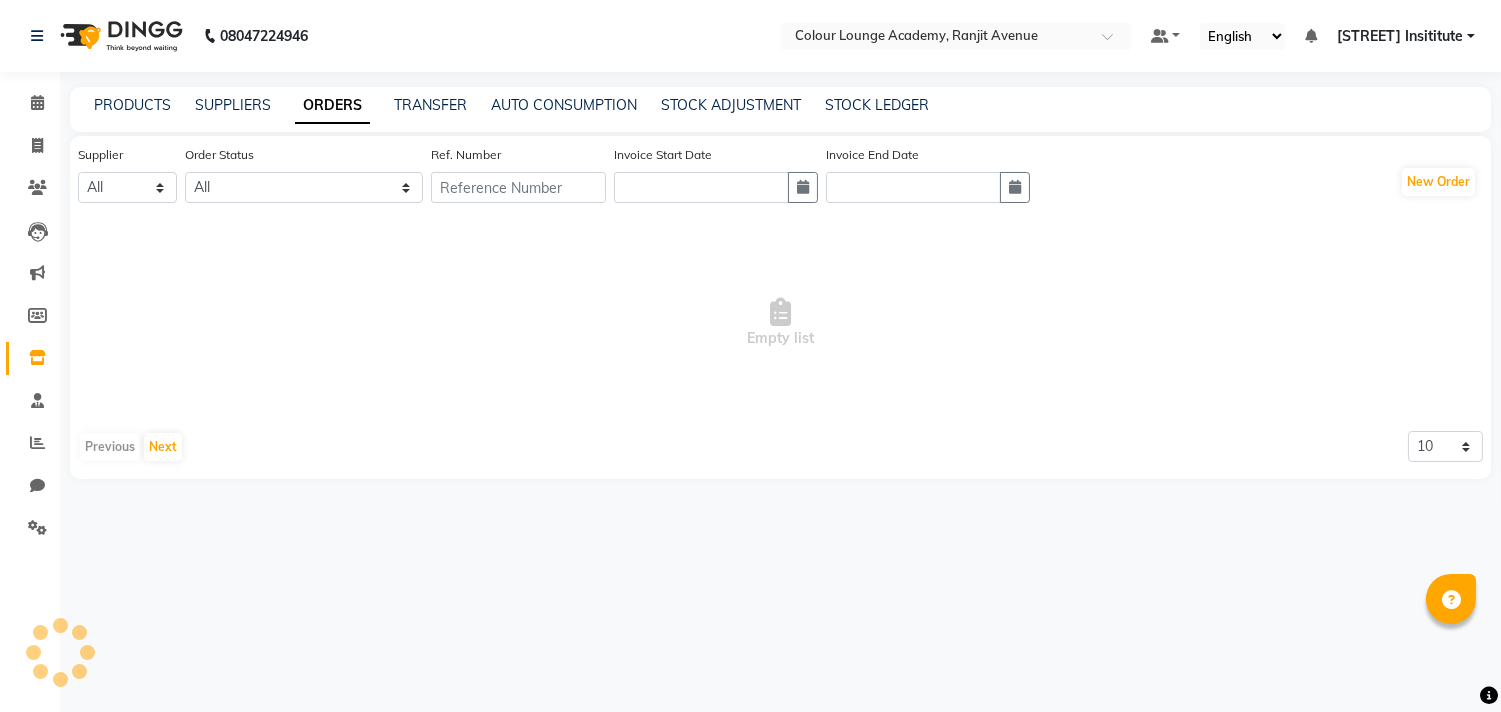 scroll, scrollTop: 0, scrollLeft: 0, axis: both 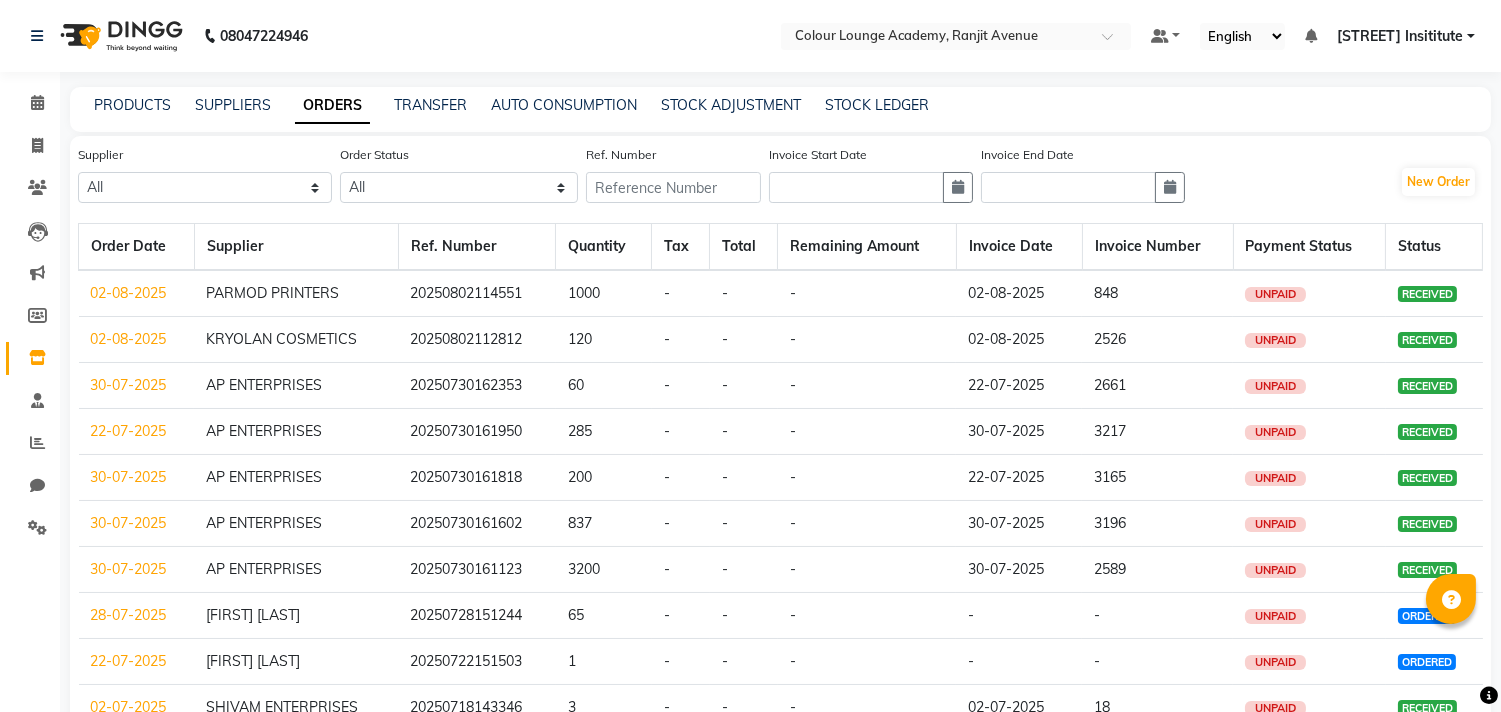 click on "02-08-2025" 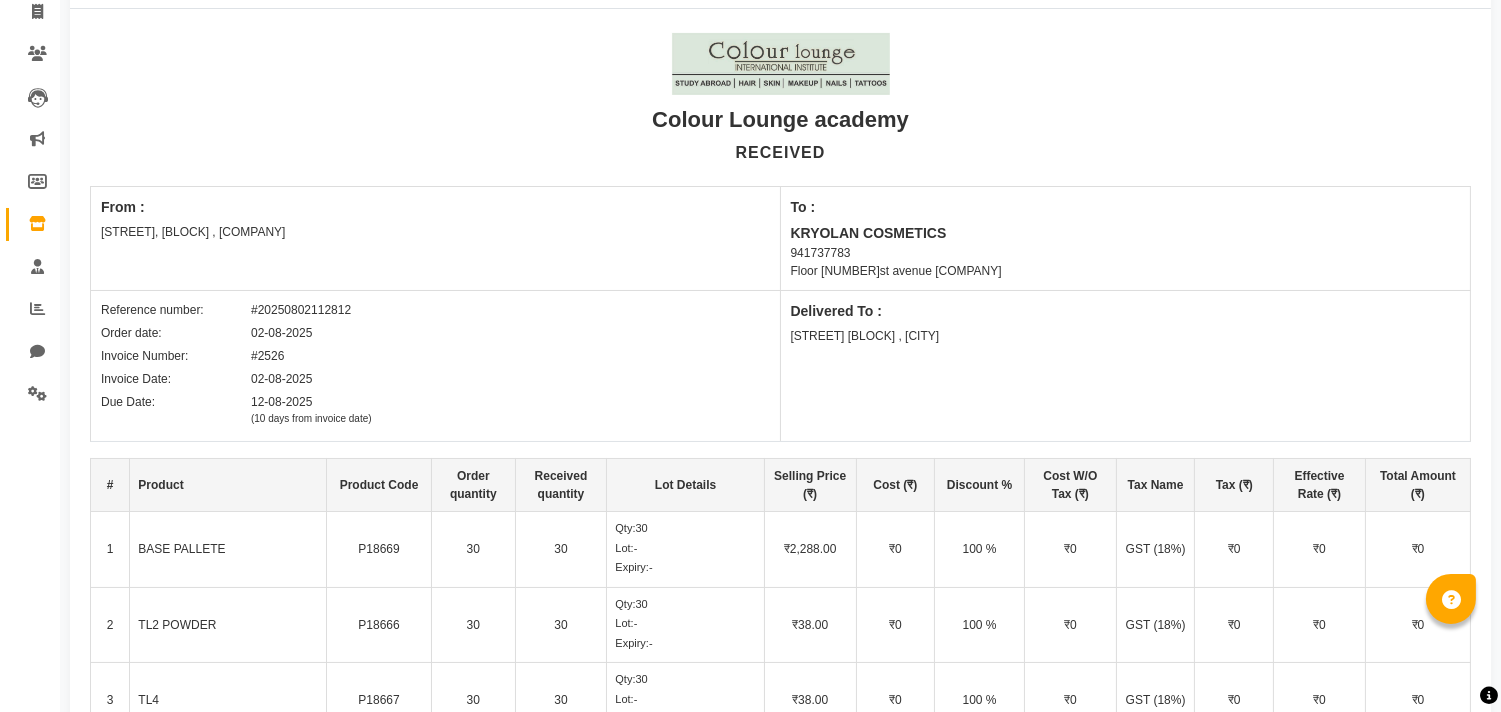 scroll, scrollTop: 130, scrollLeft: 0, axis: vertical 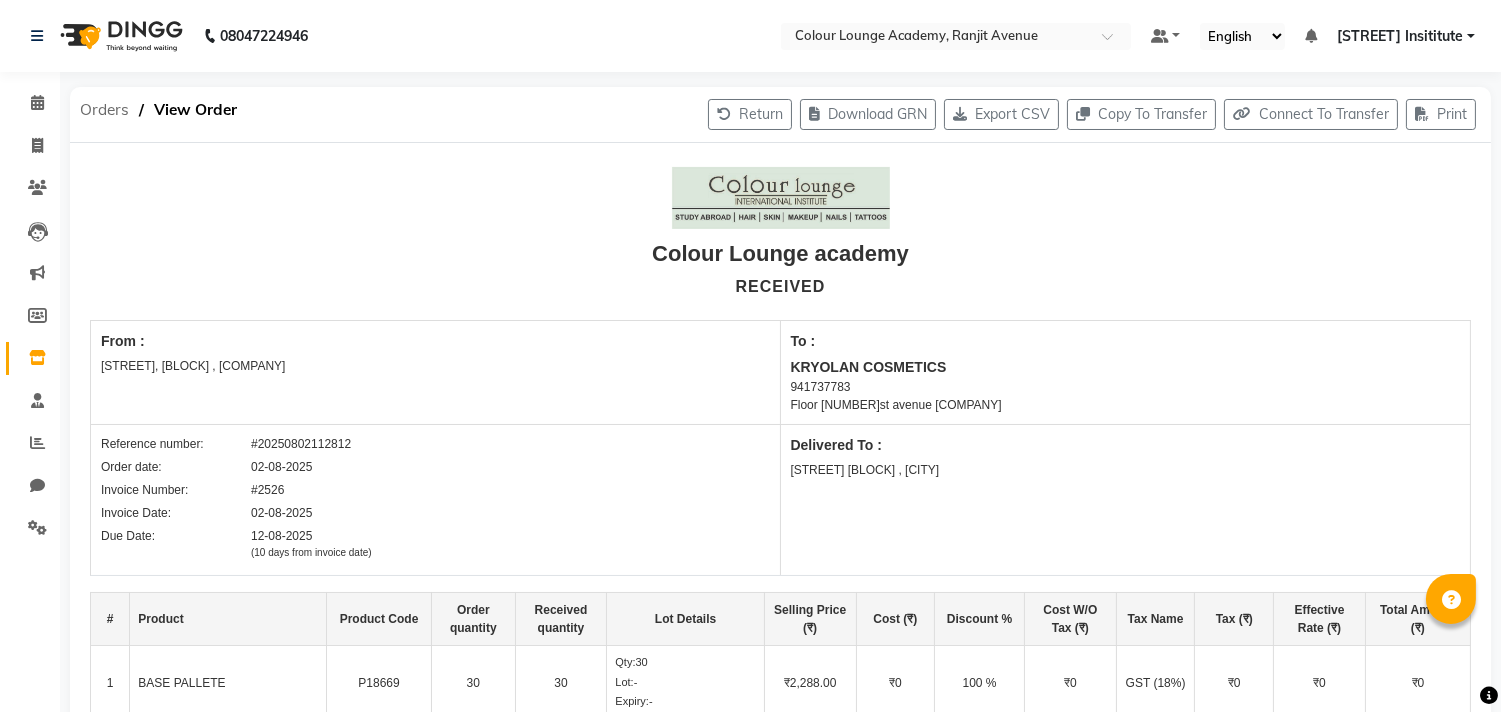 click on "Orders" 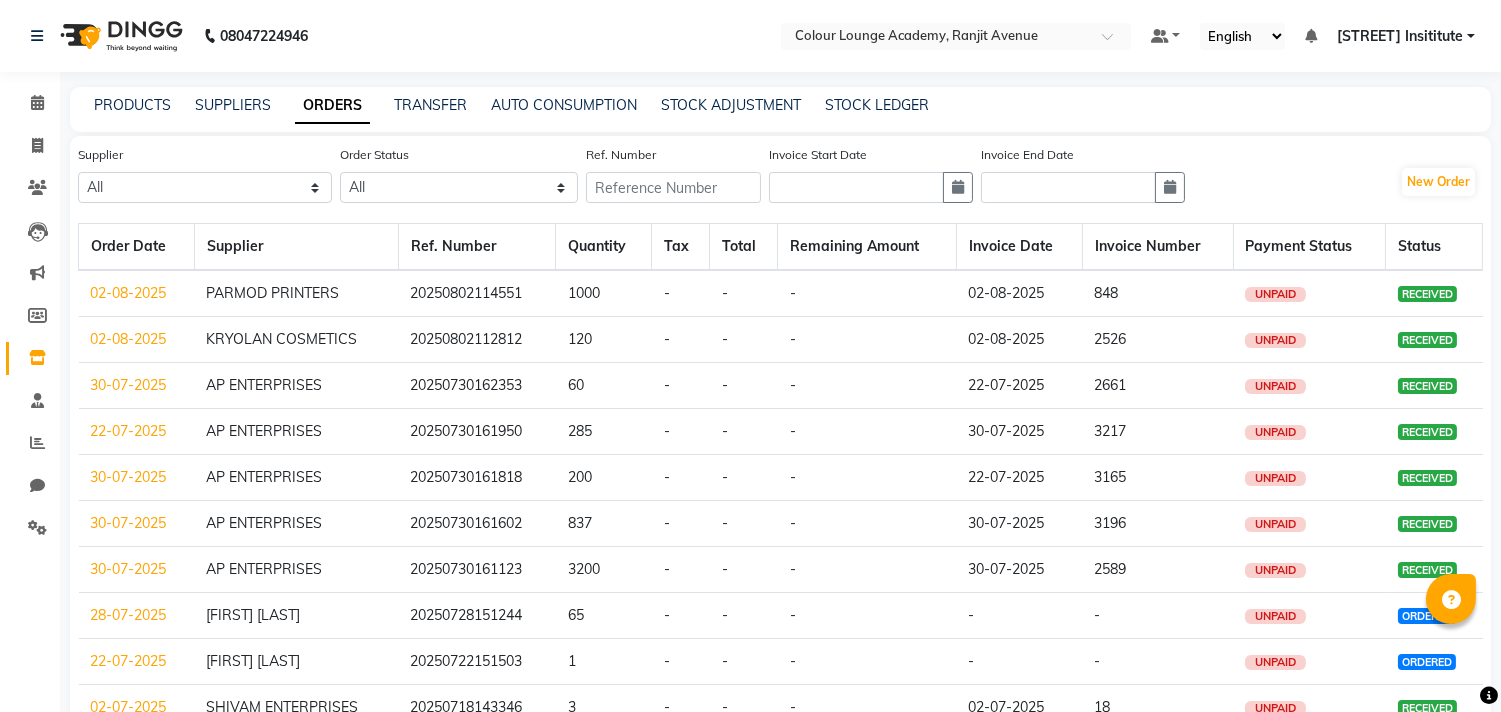 click on "30-07-2025" 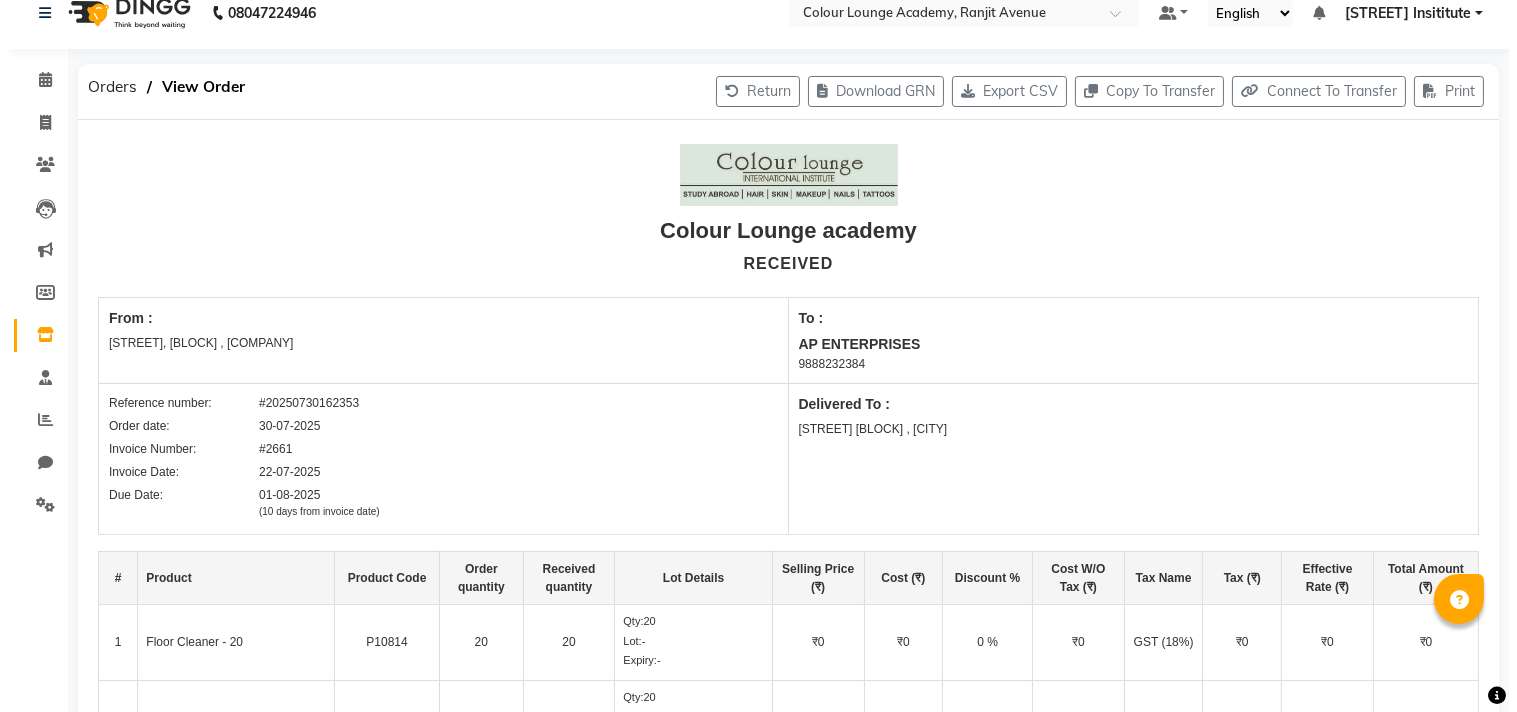 scroll, scrollTop: 0, scrollLeft: 0, axis: both 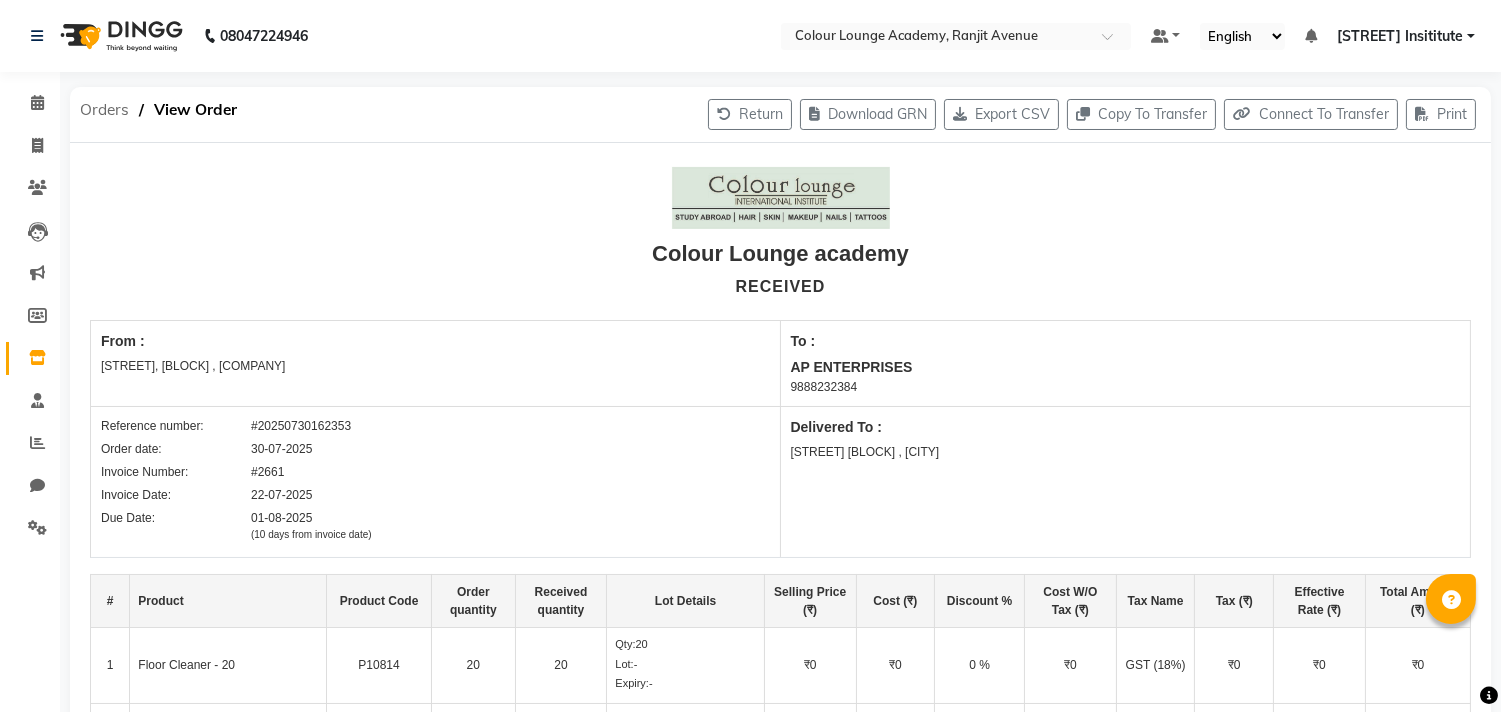 click on "Orders" 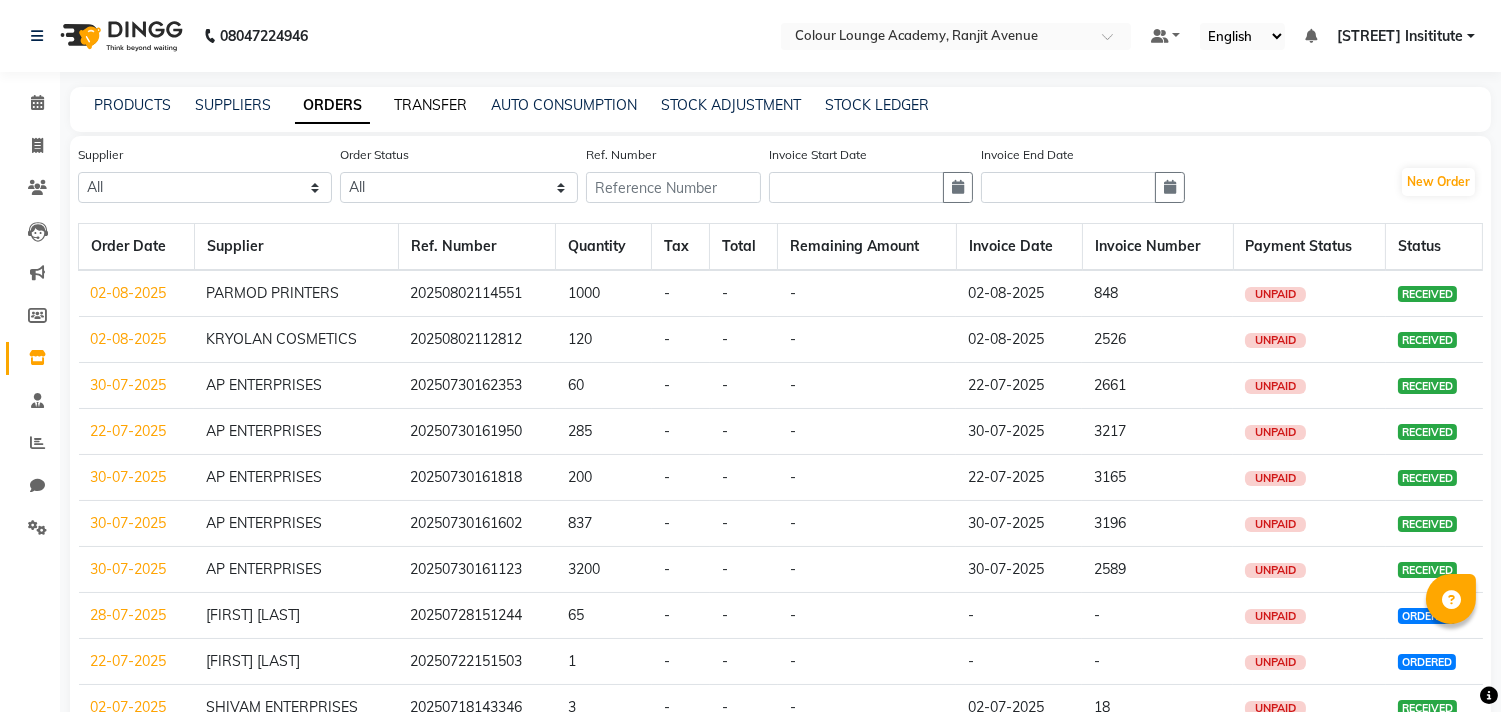 click on "TRANSFER" 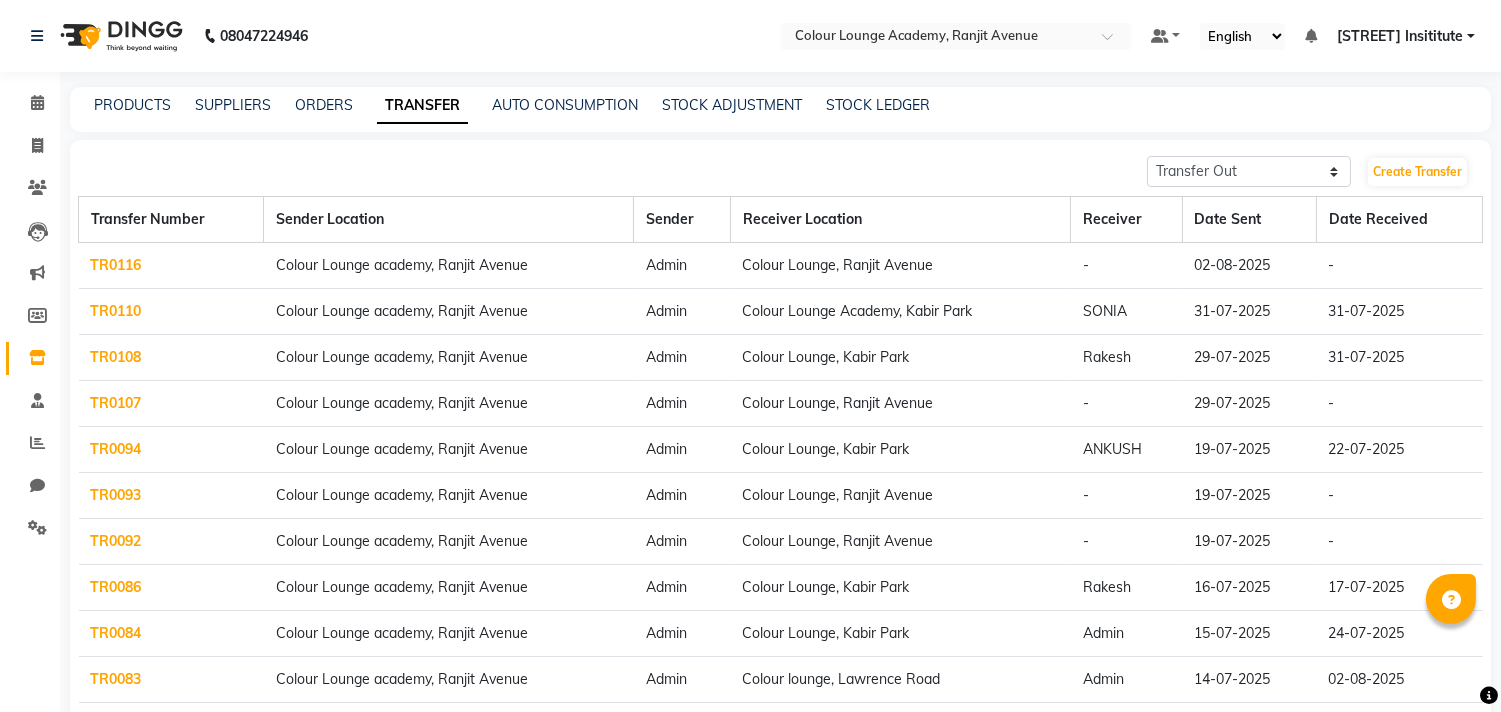 click on "TR0116" 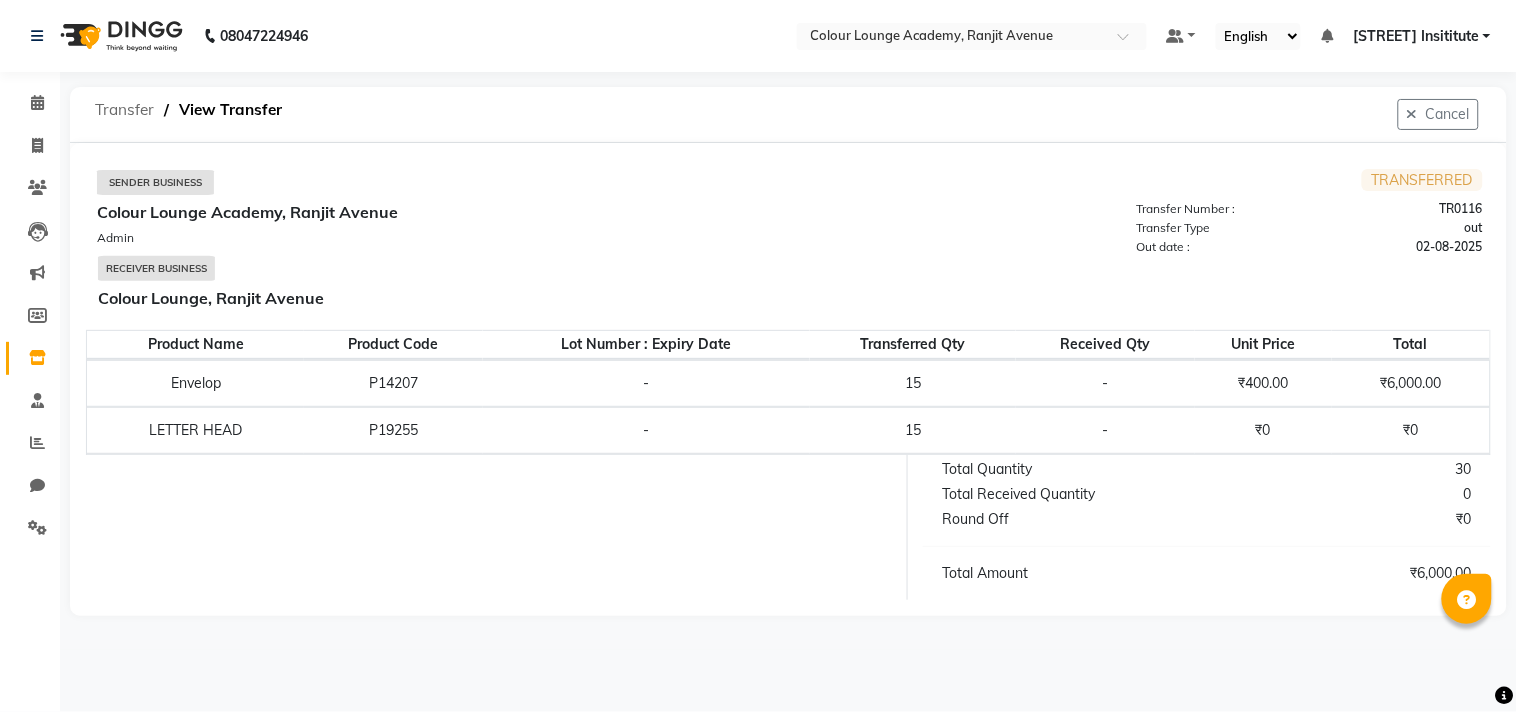 click on "Transfer" 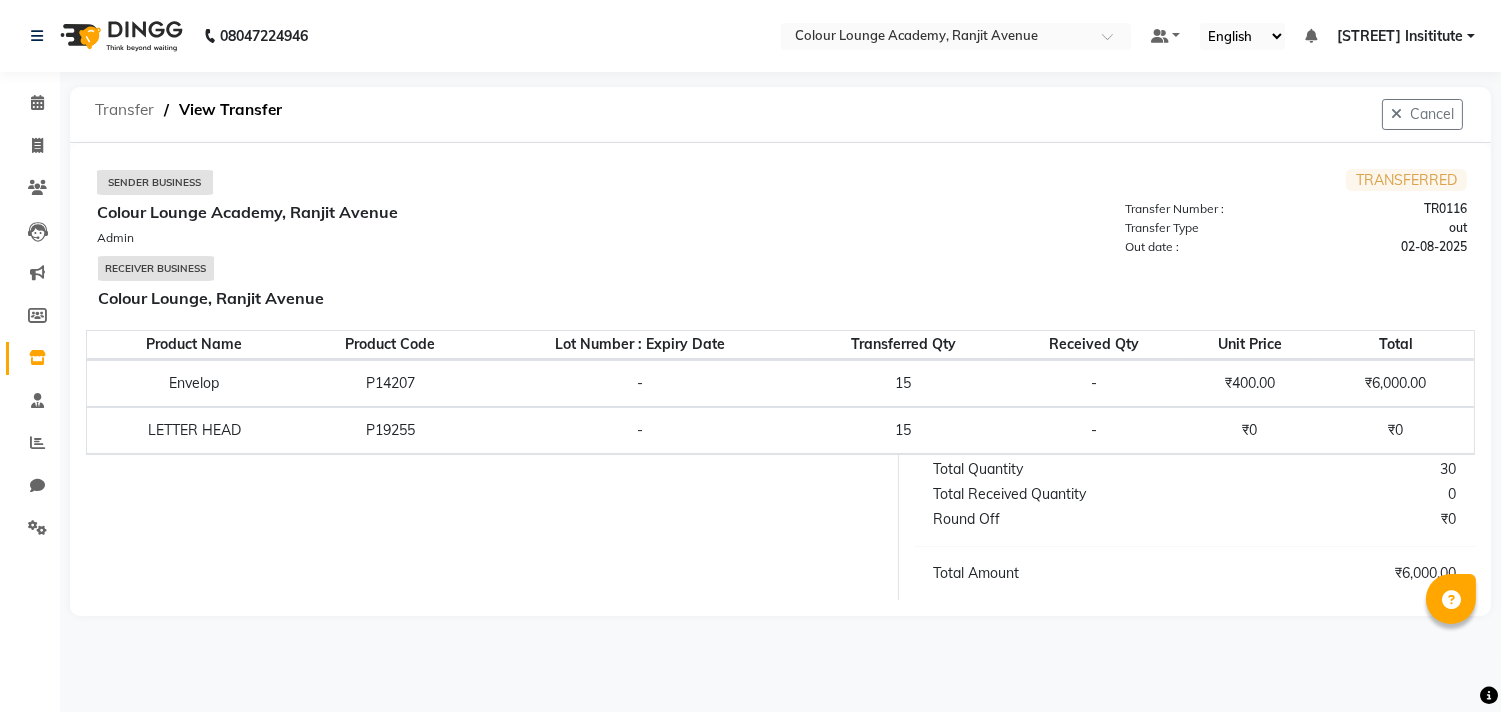 select on "sender" 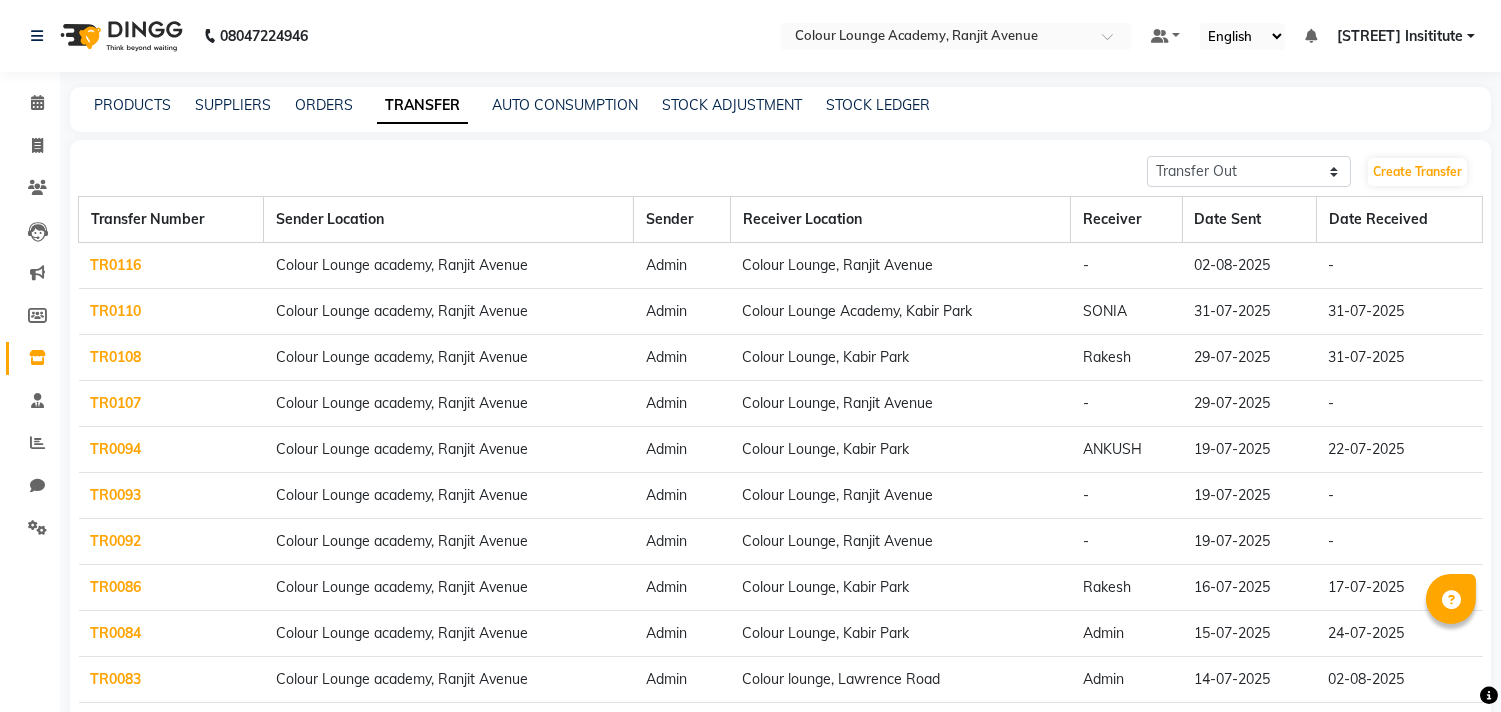 click on "[STREET] Insititute" at bounding box center (1400, 36) 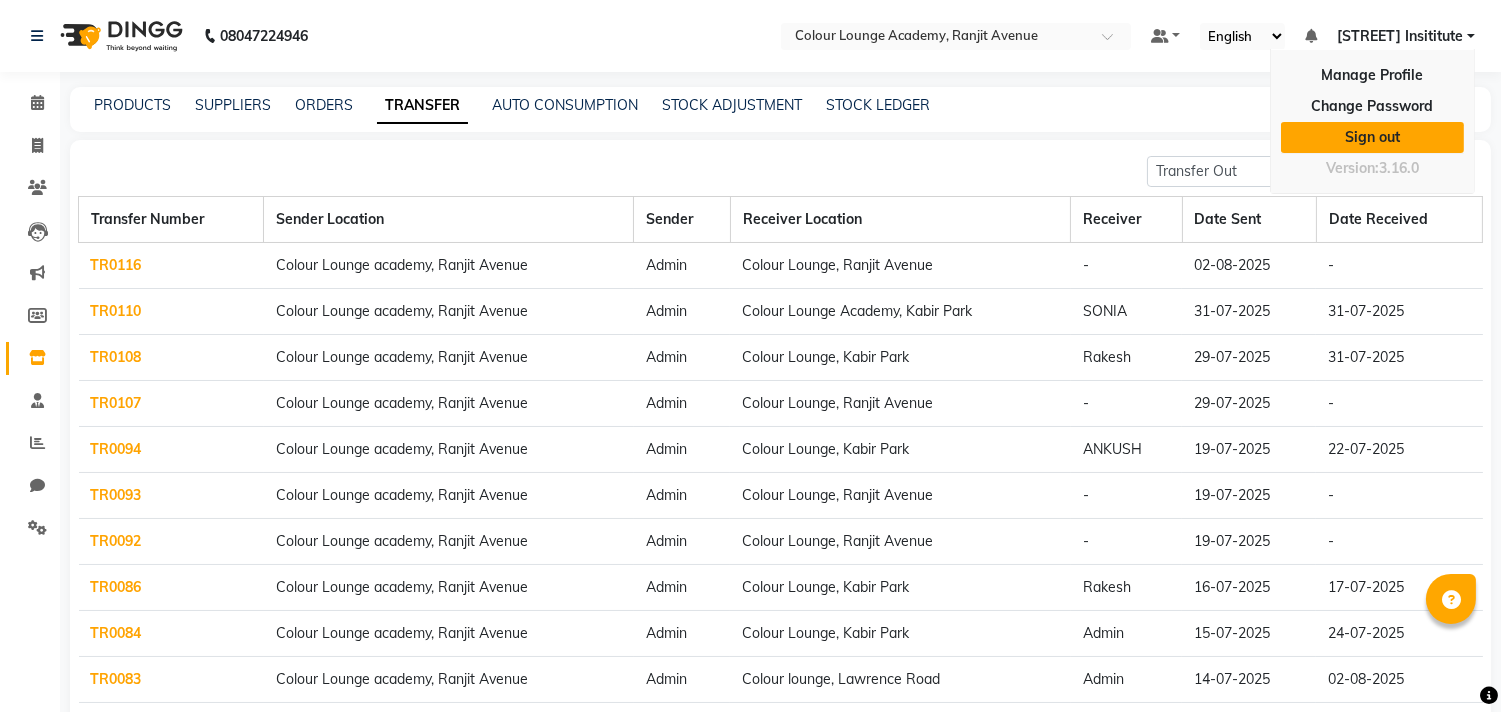 click on "Sign out" at bounding box center (1372, 137) 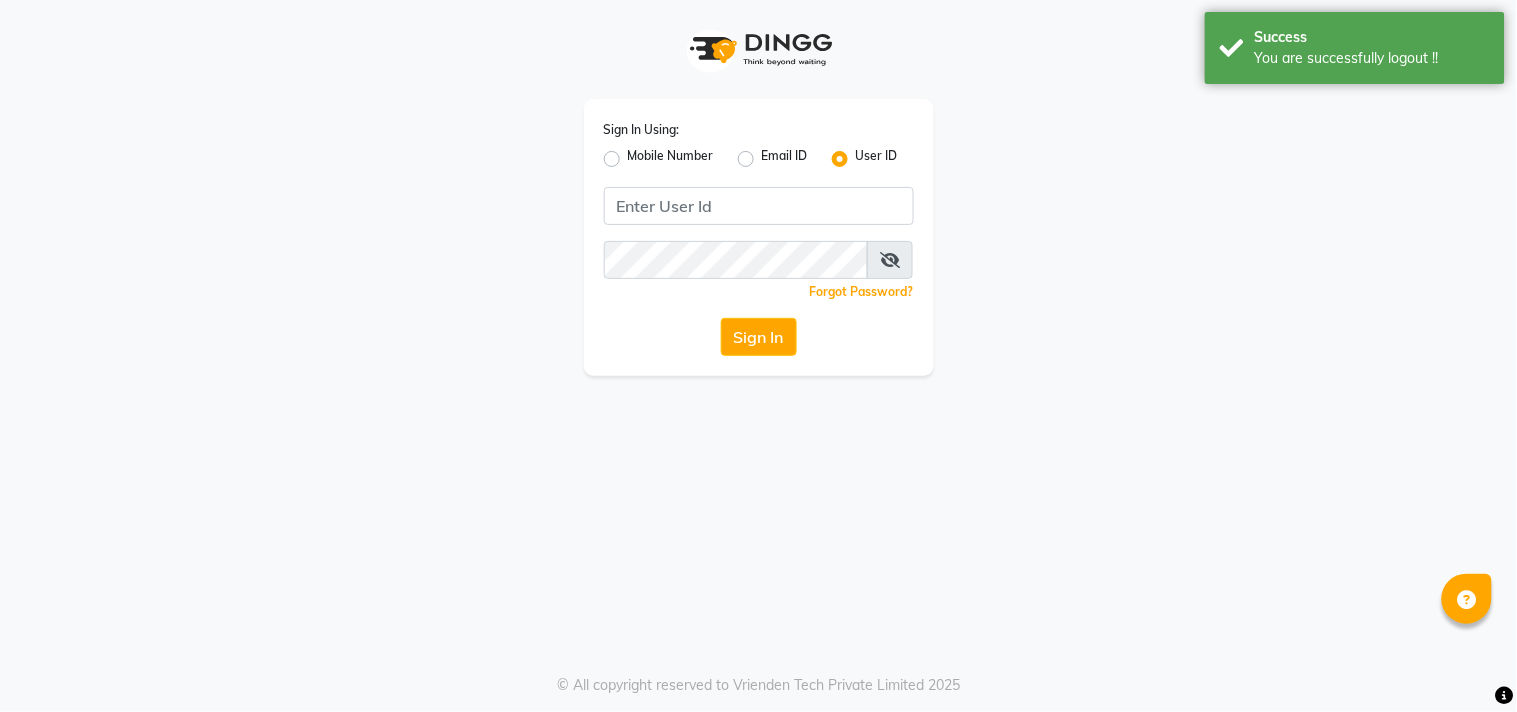 drag, startPoint x: 613, startPoint y: 156, endPoint x: 631, endPoint y: 166, distance: 20.59126 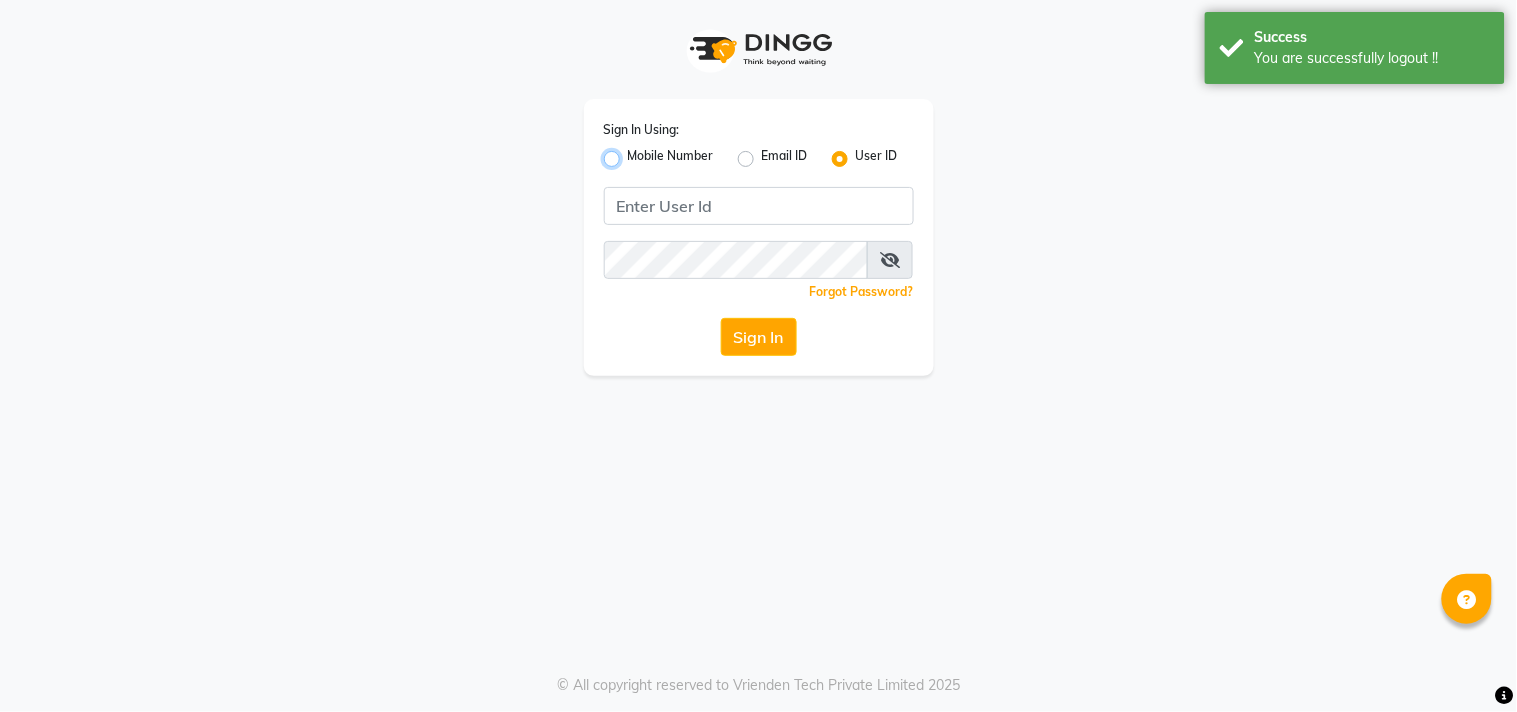 click on "Mobile Number" at bounding box center [634, 153] 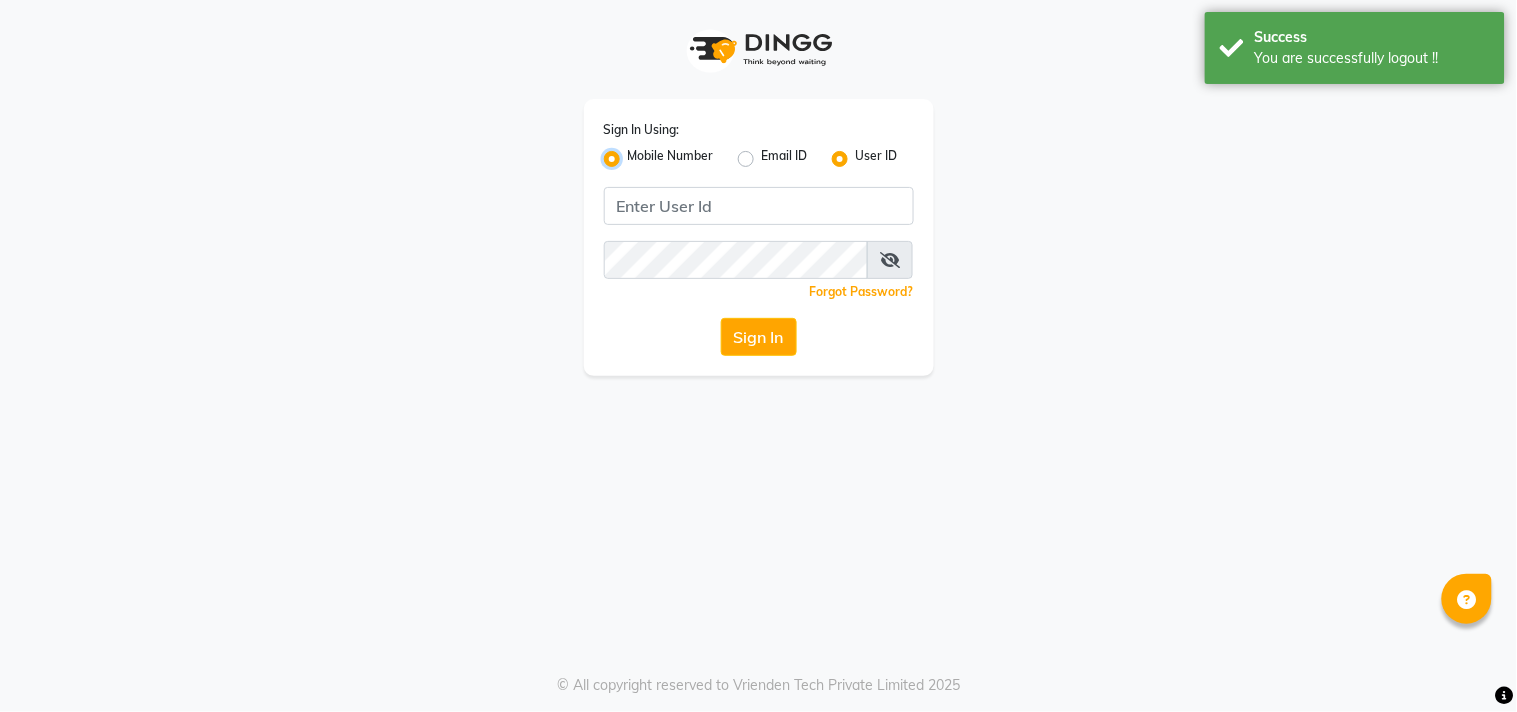 radio on "false" 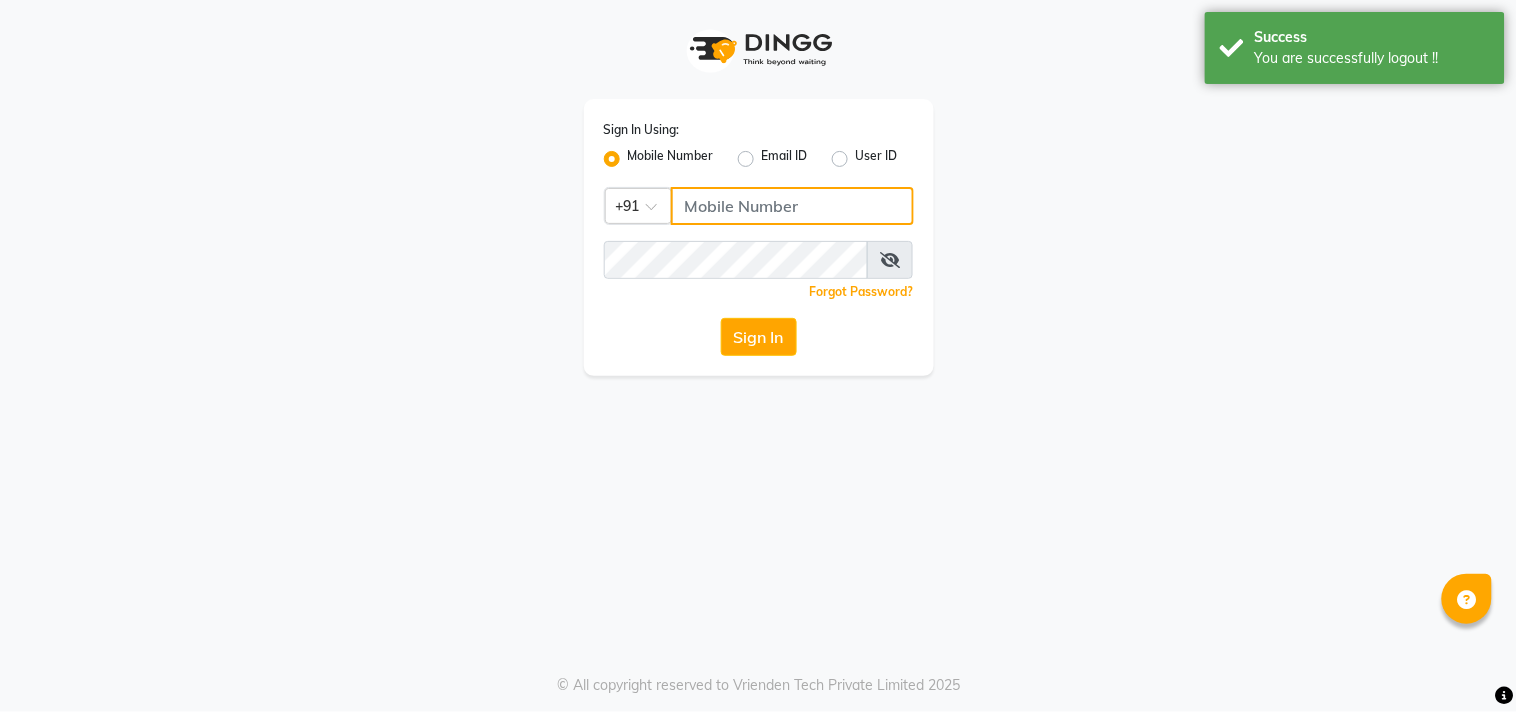 click 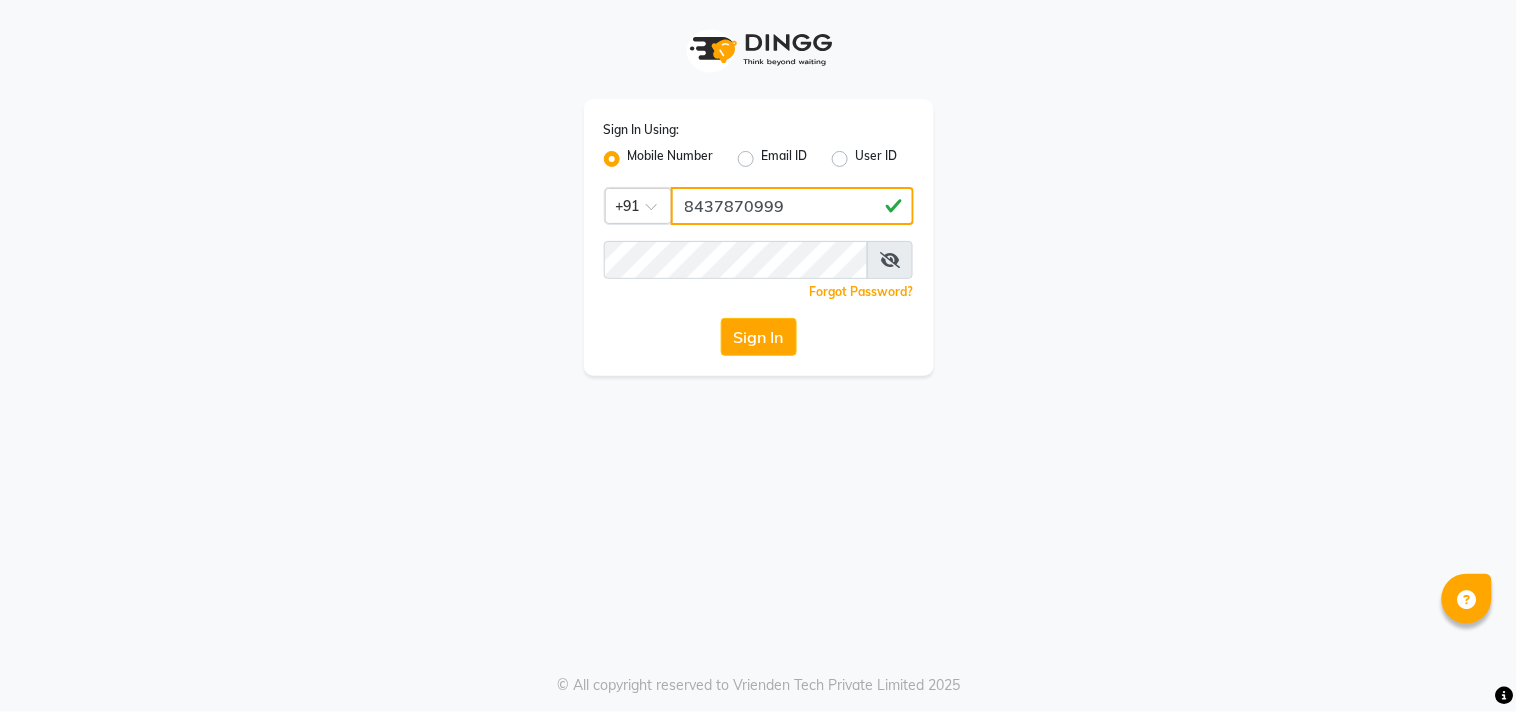 click on "8437870999" 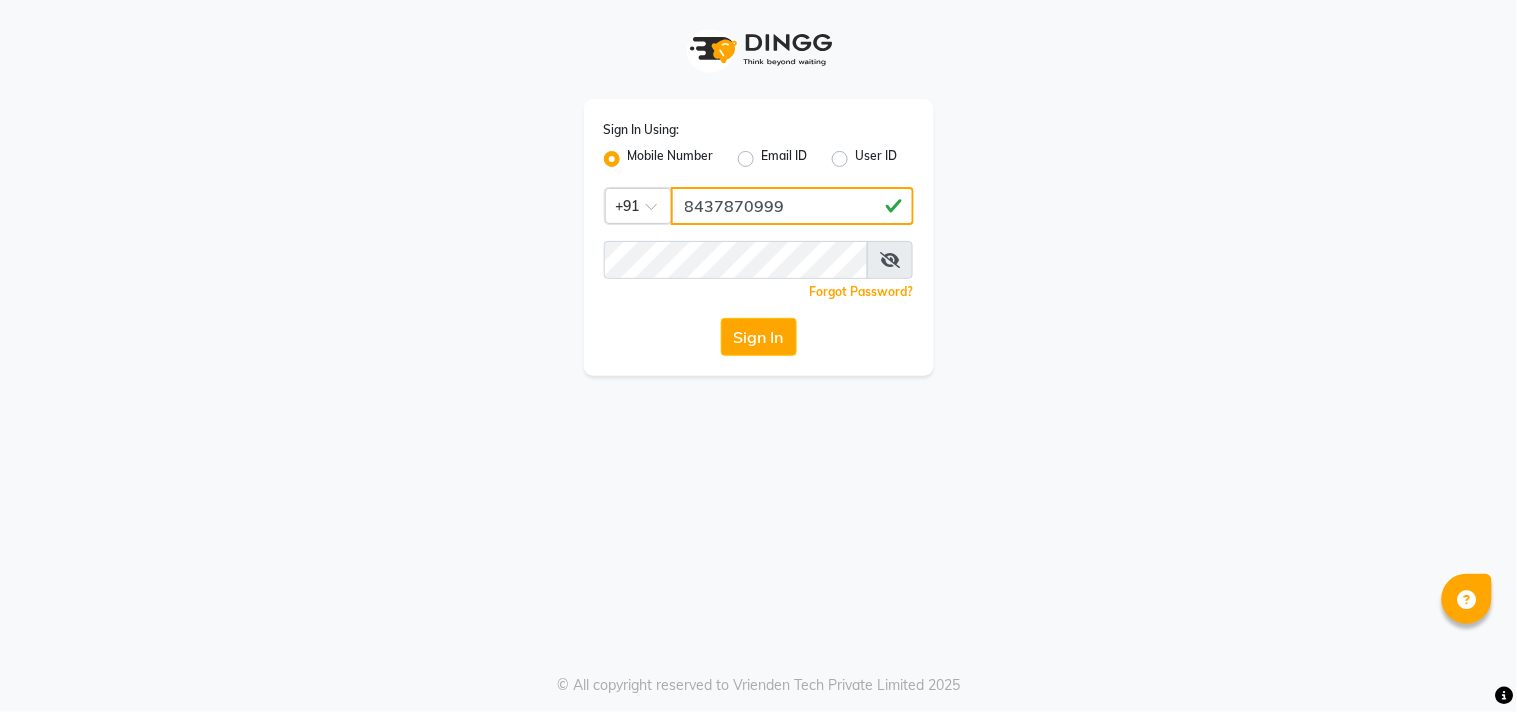 type on "8437870999" 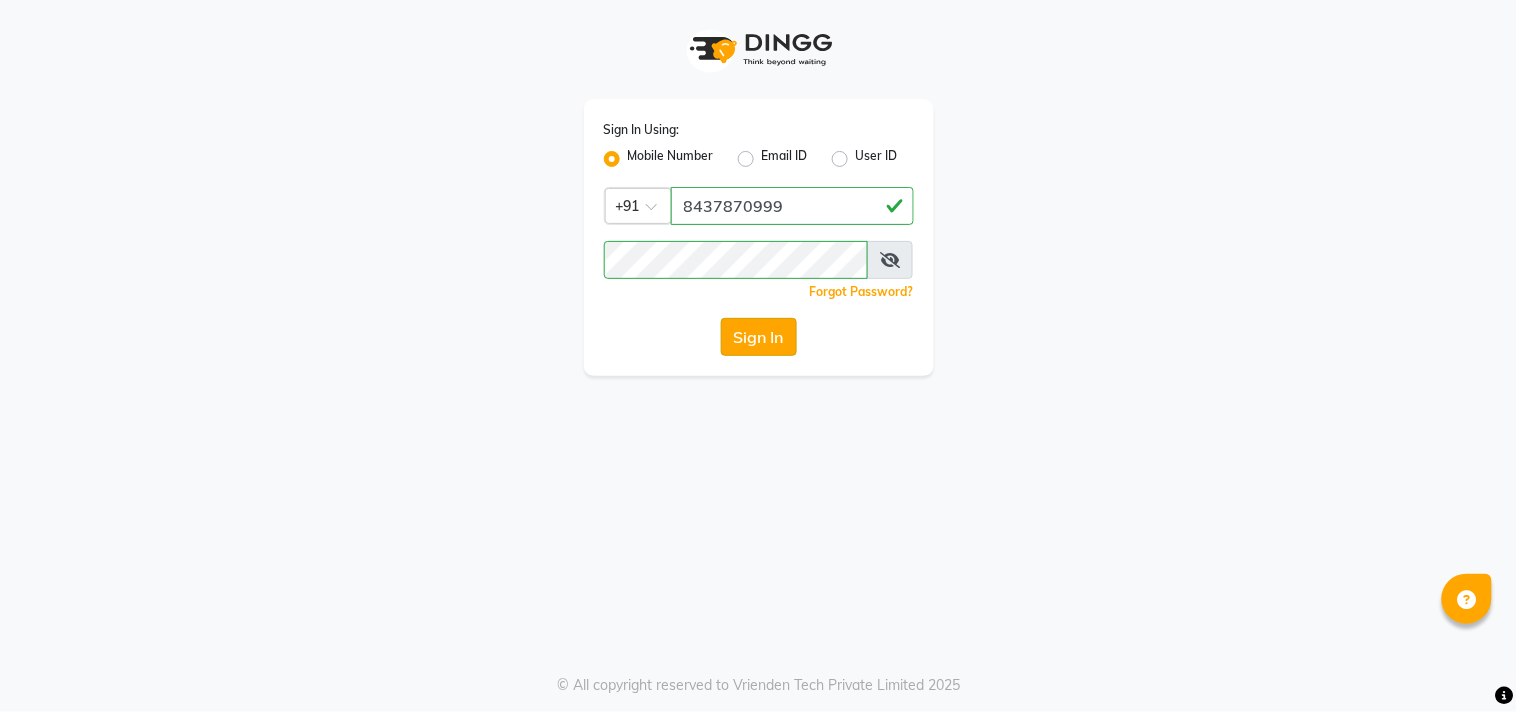 click on "Sign In" 